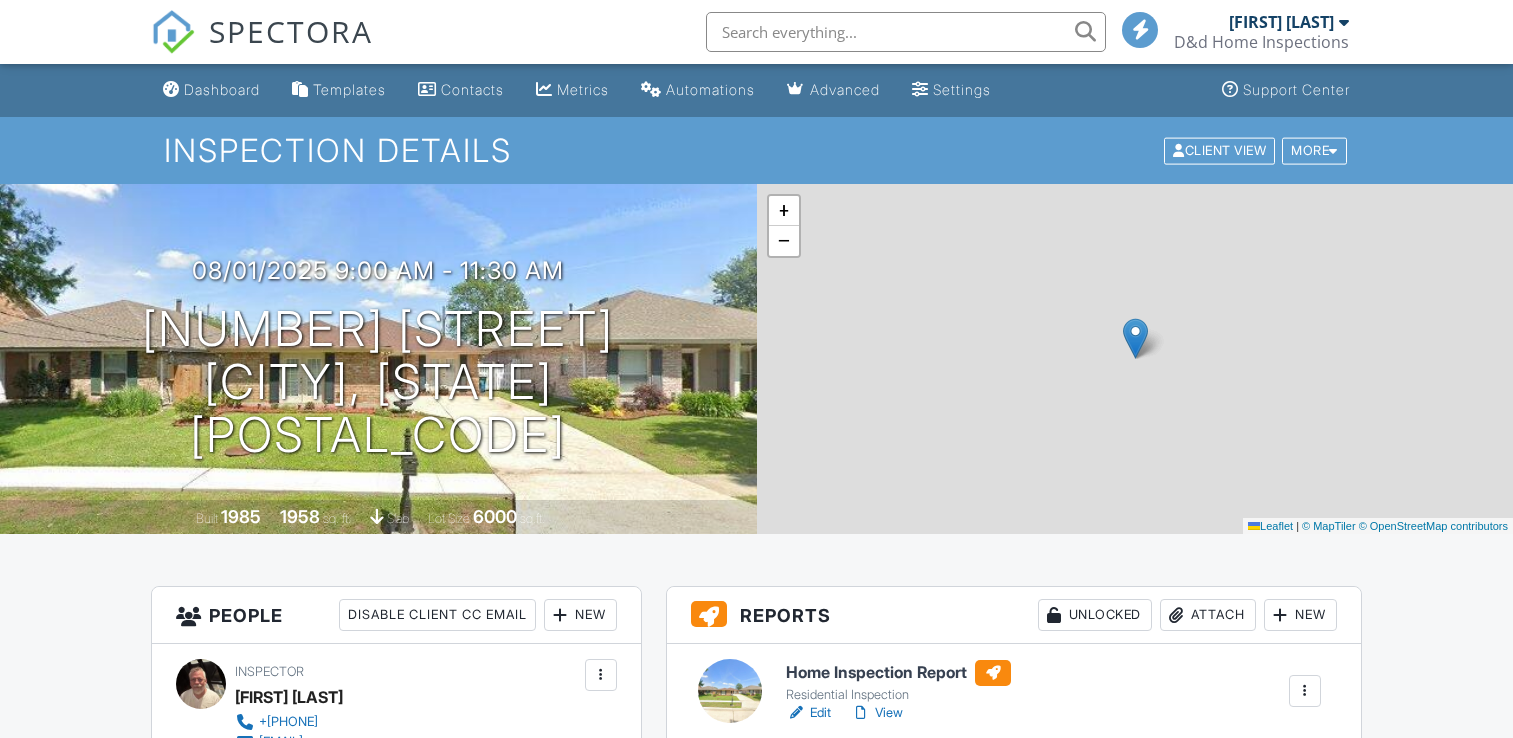 scroll, scrollTop: 0, scrollLeft: 0, axis: both 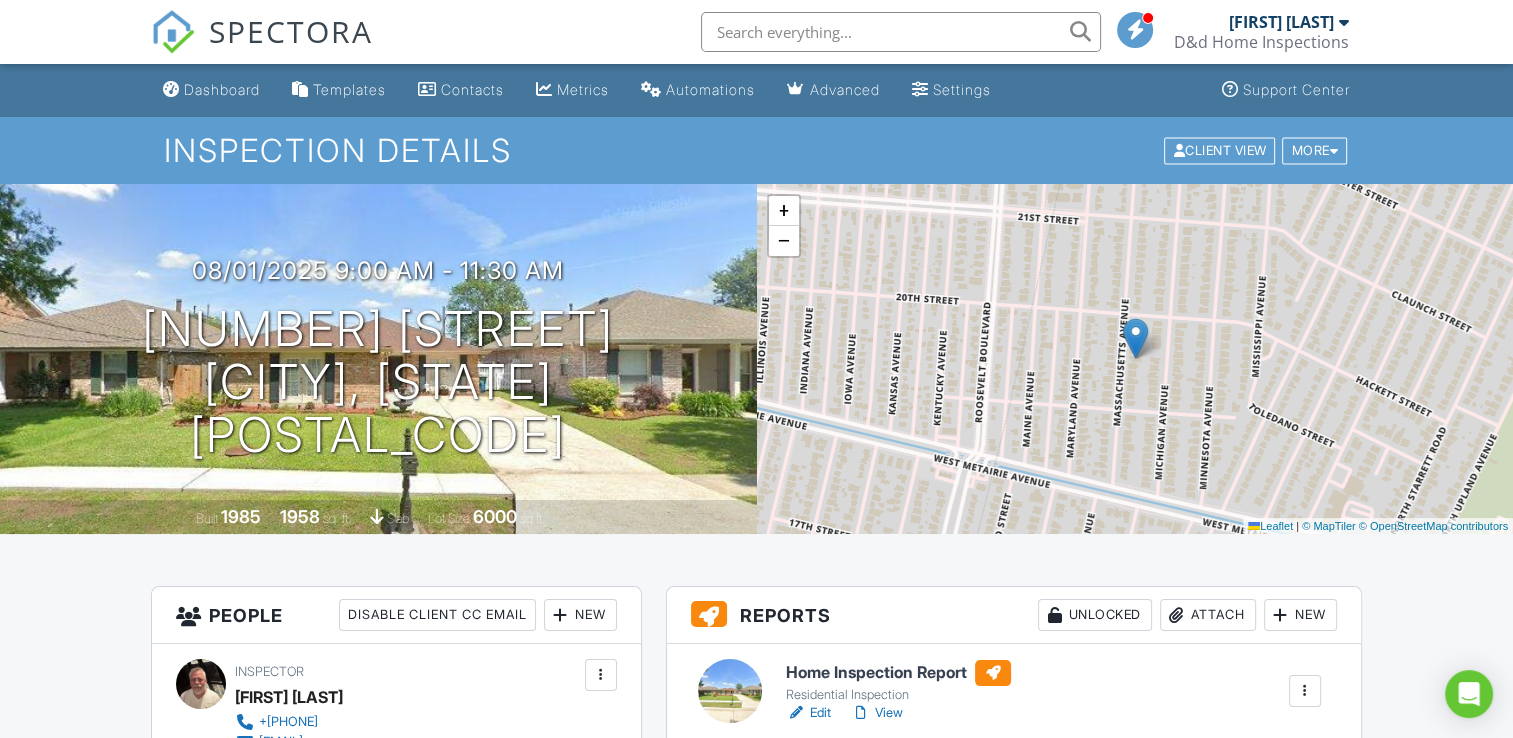 click on "View" at bounding box center [877, 713] 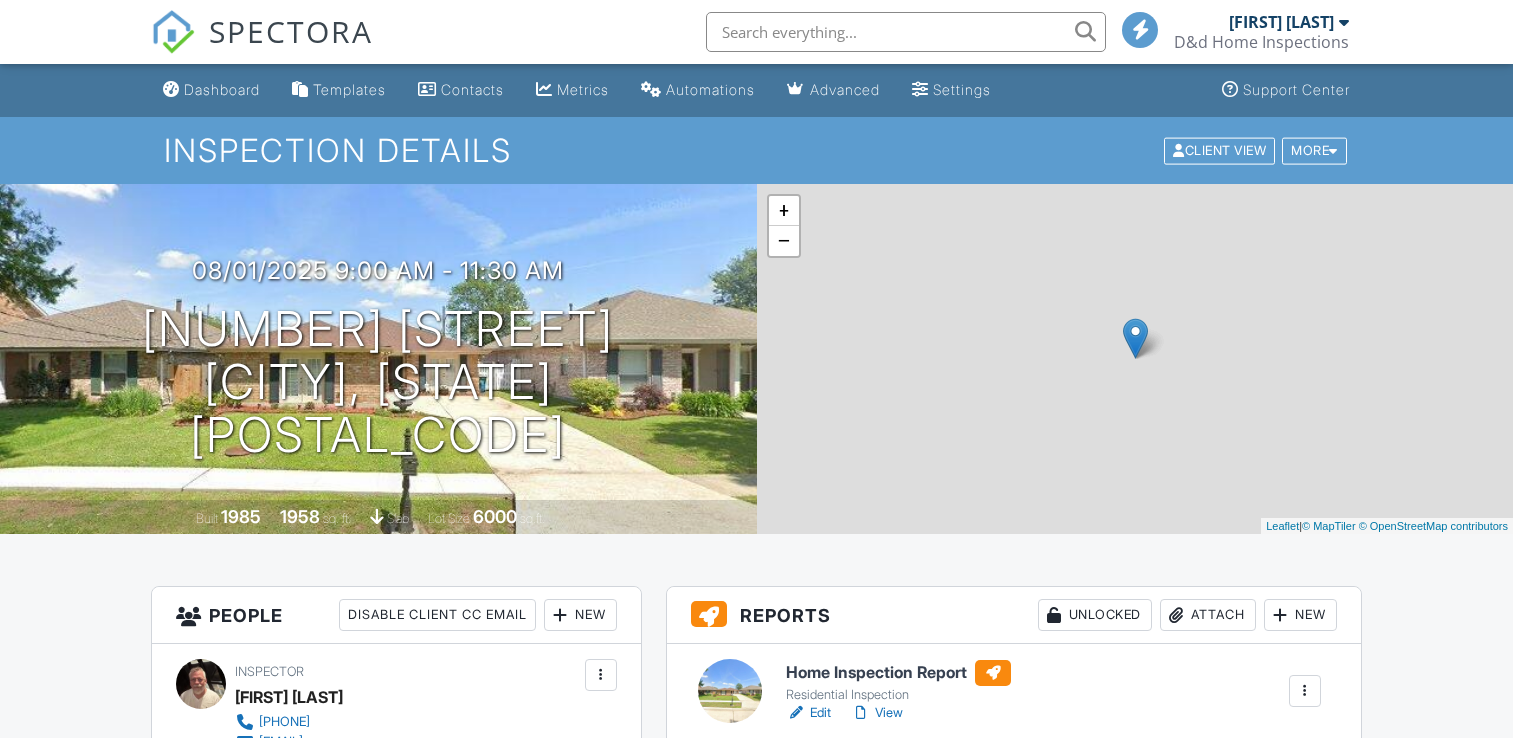 scroll, scrollTop: 0, scrollLeft: 0, axis: both 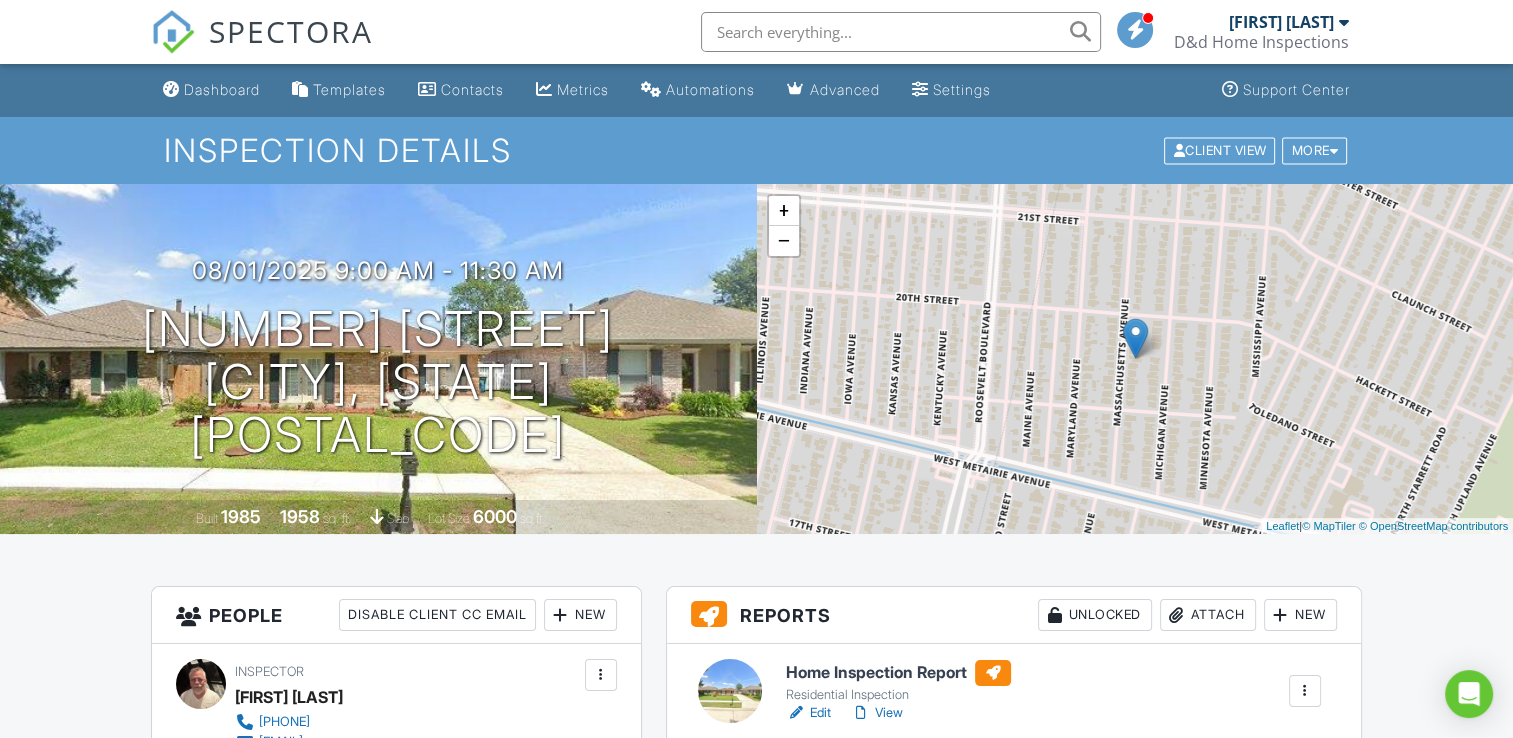 click on "View" at bounding box center (877, 713) 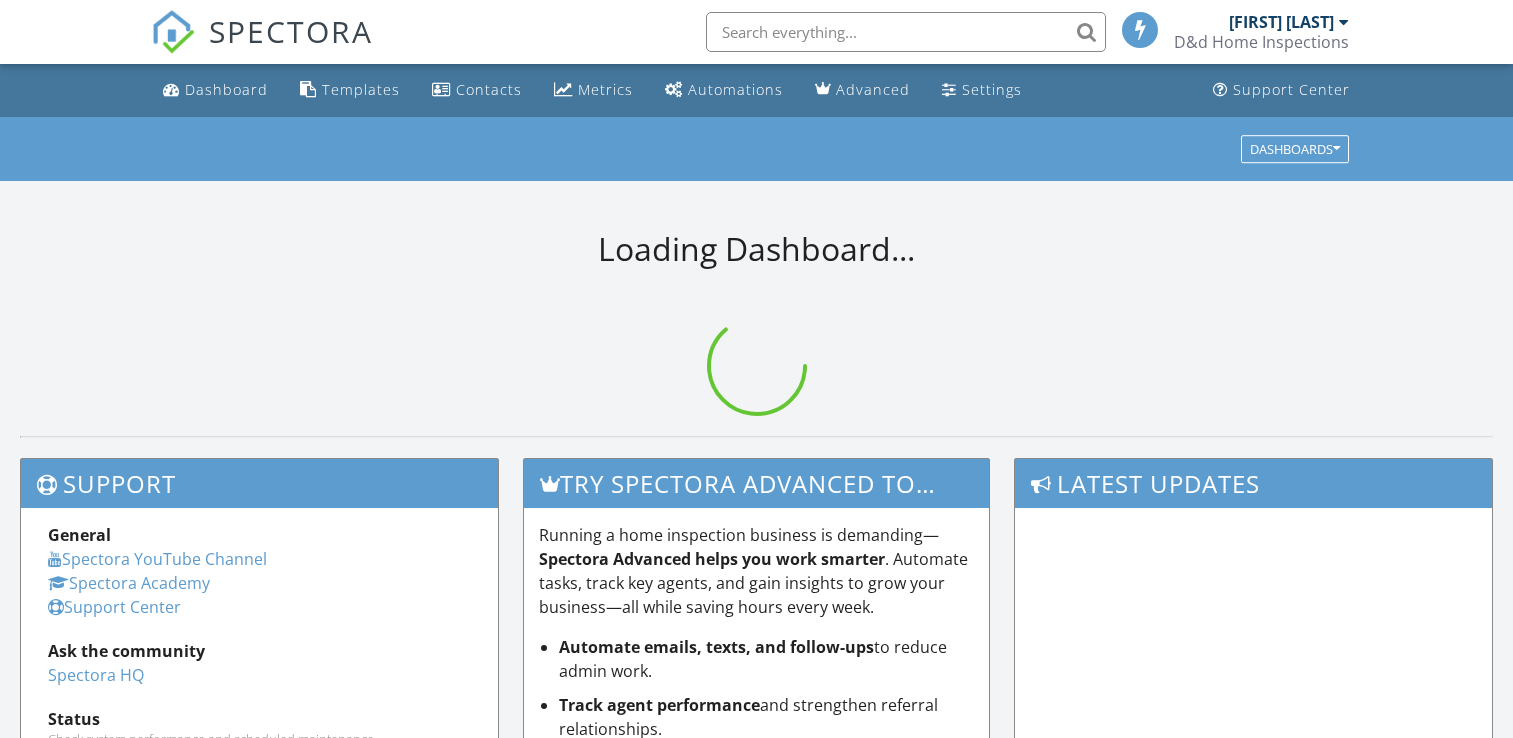 scroll, scrollTop: 0, scrollLeft: 0, axis: both 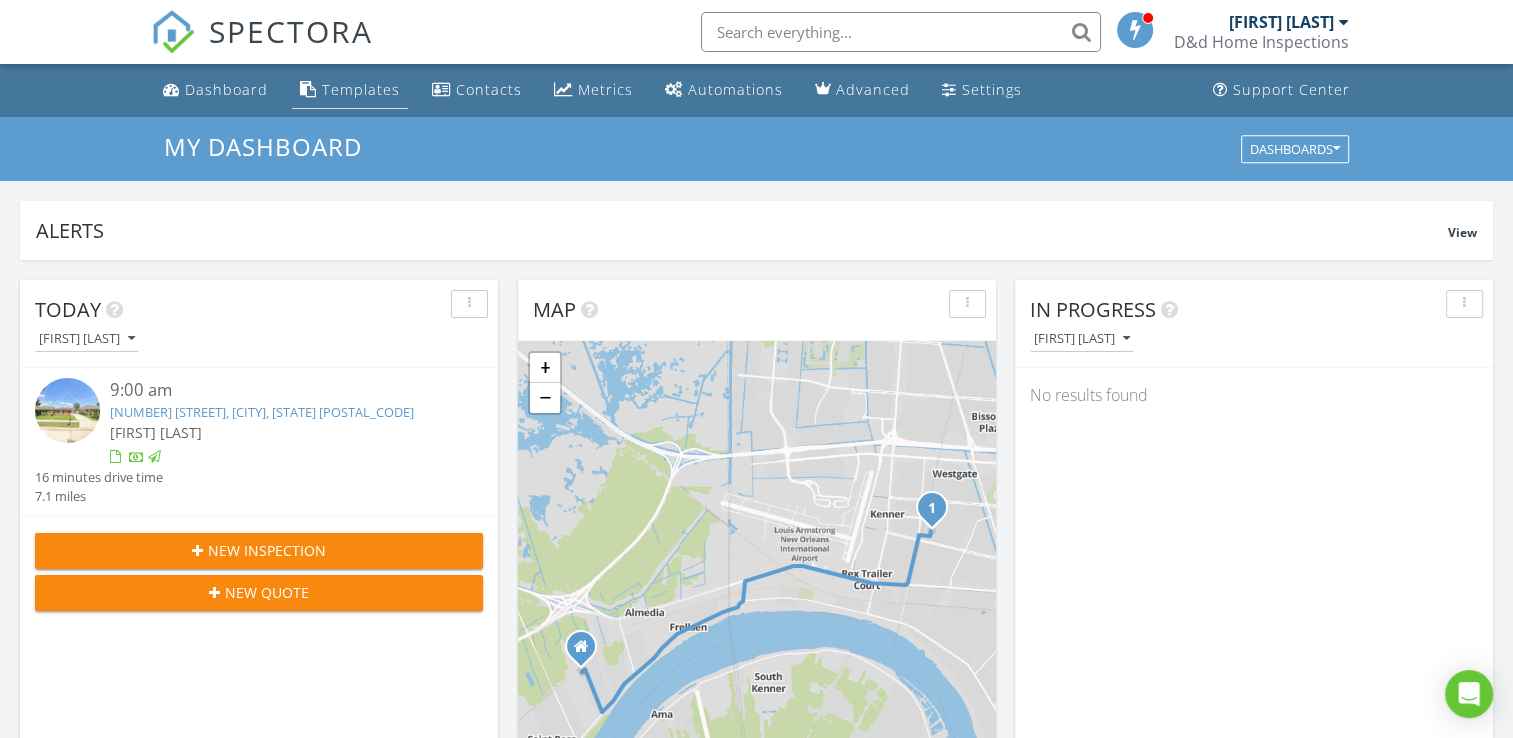click on "Templates" at bounding box center (361, 89) 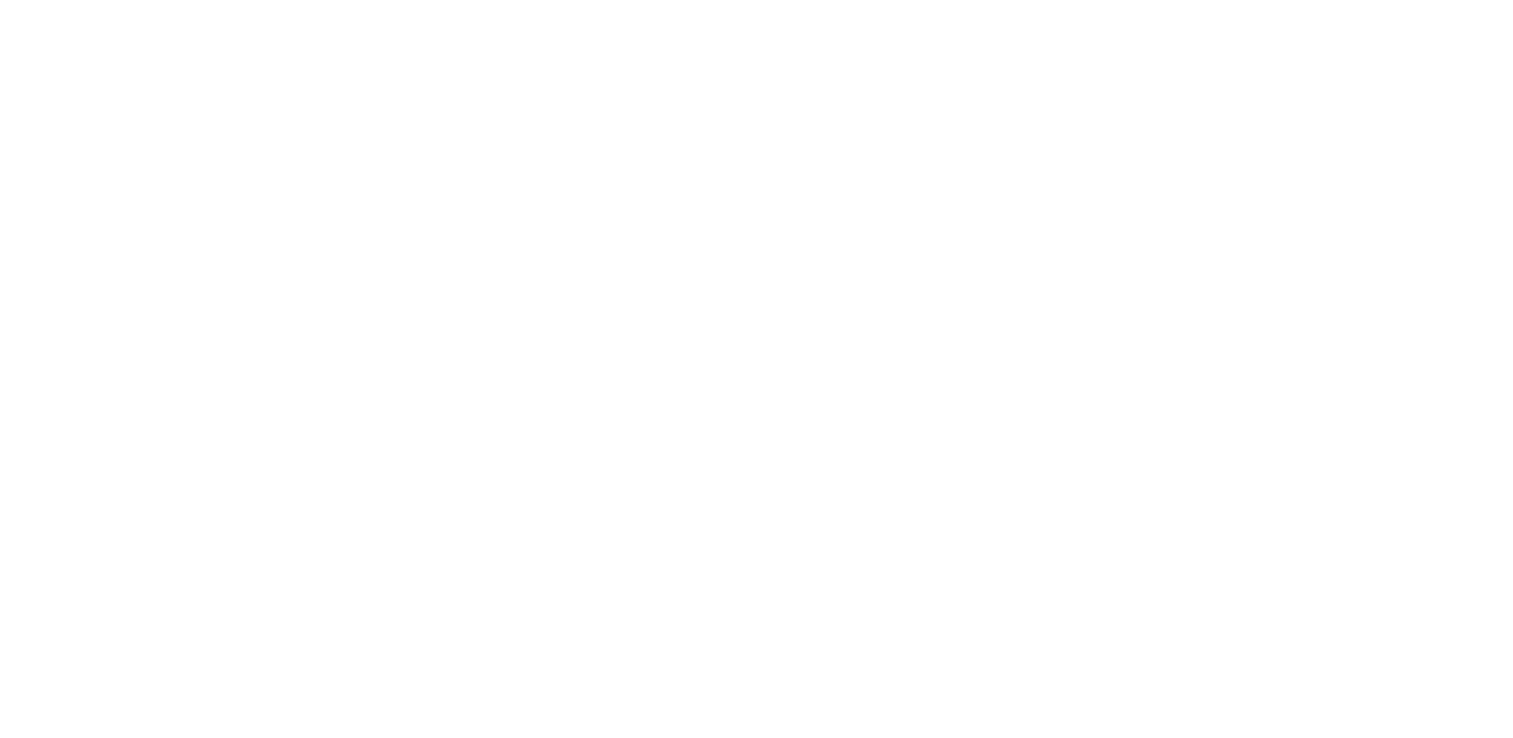click at bounding box center (756, 0) 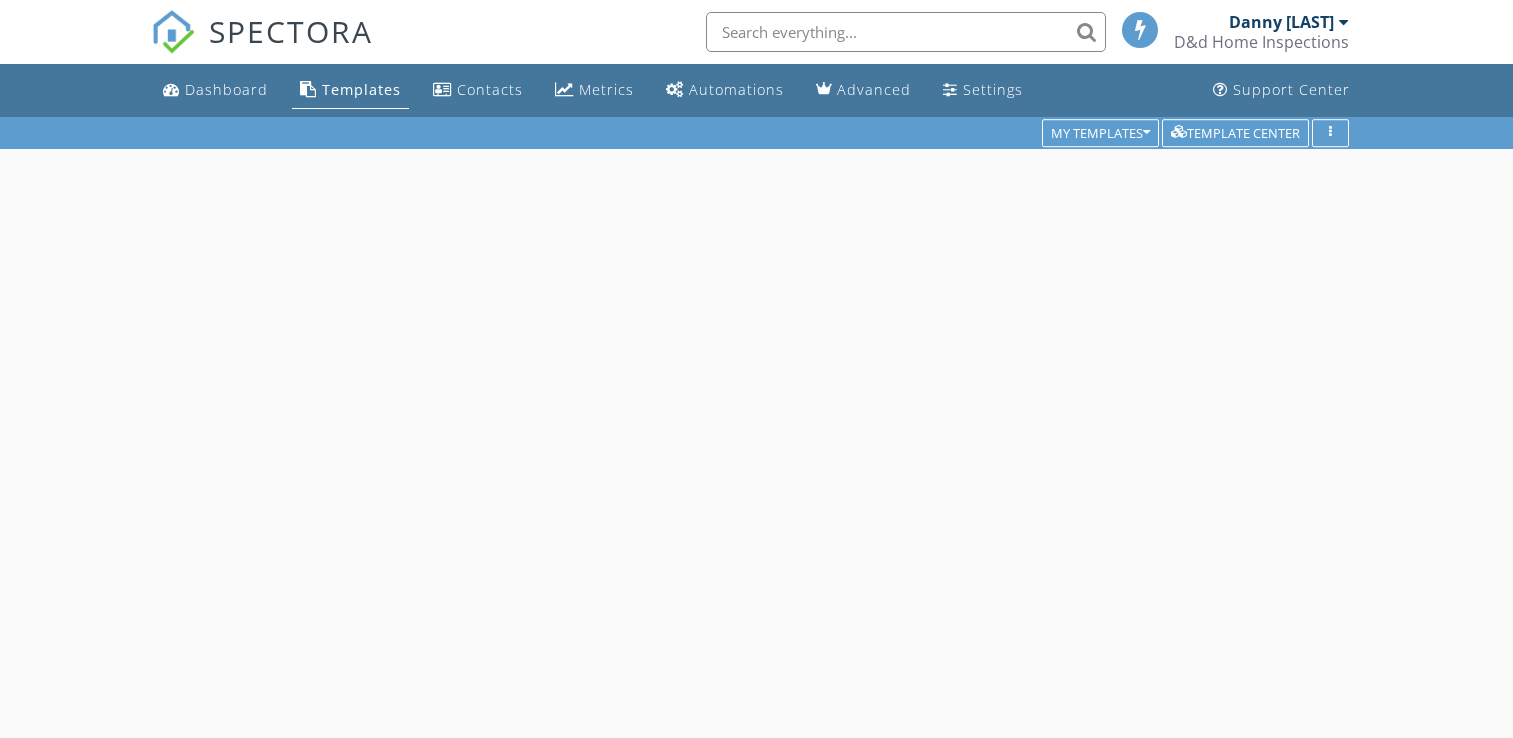 scroll, scrollTop: 0, scrollLeft: 0, axis: both 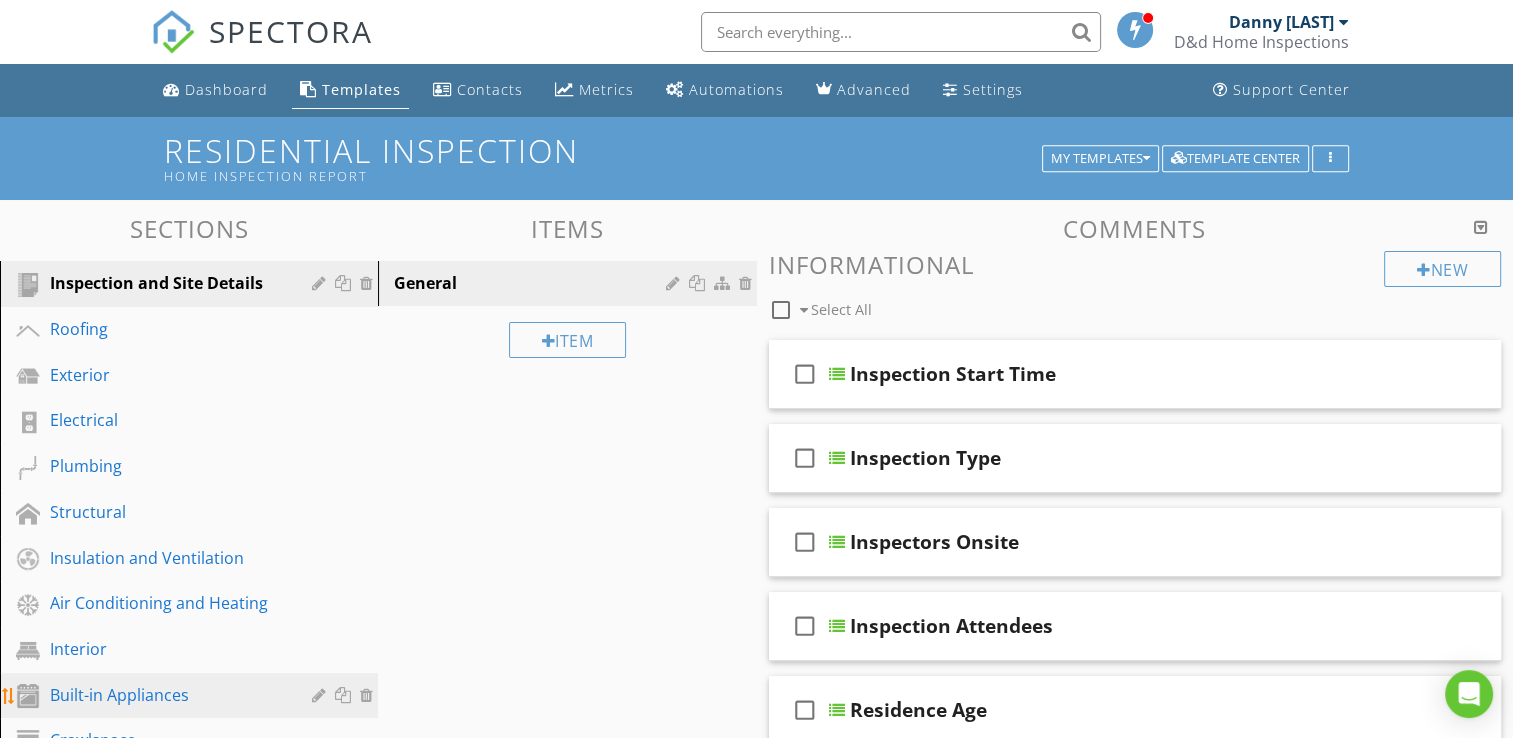 click on "Built-in Appliances" at bounding box center [166, 695] 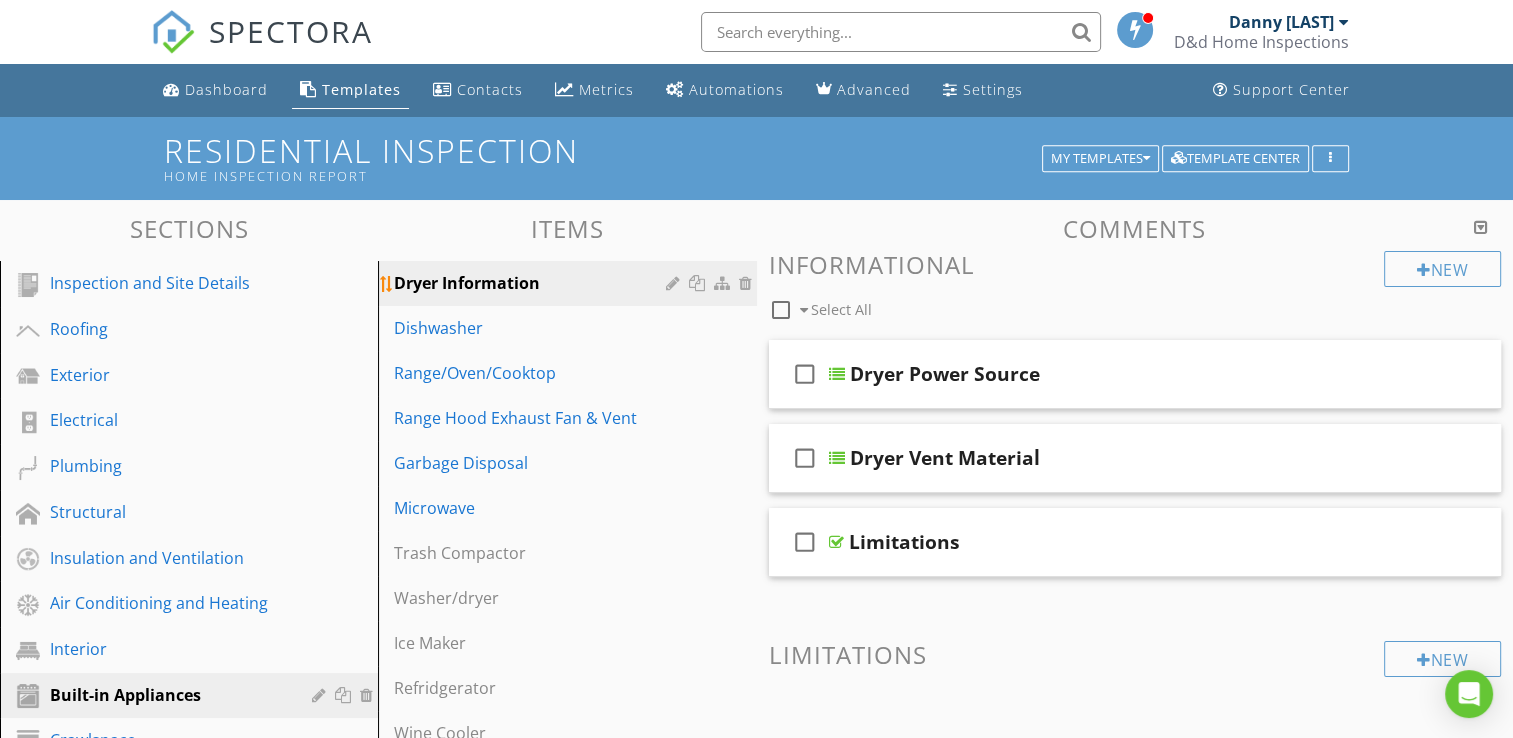 click at bounding box center [724, 283] 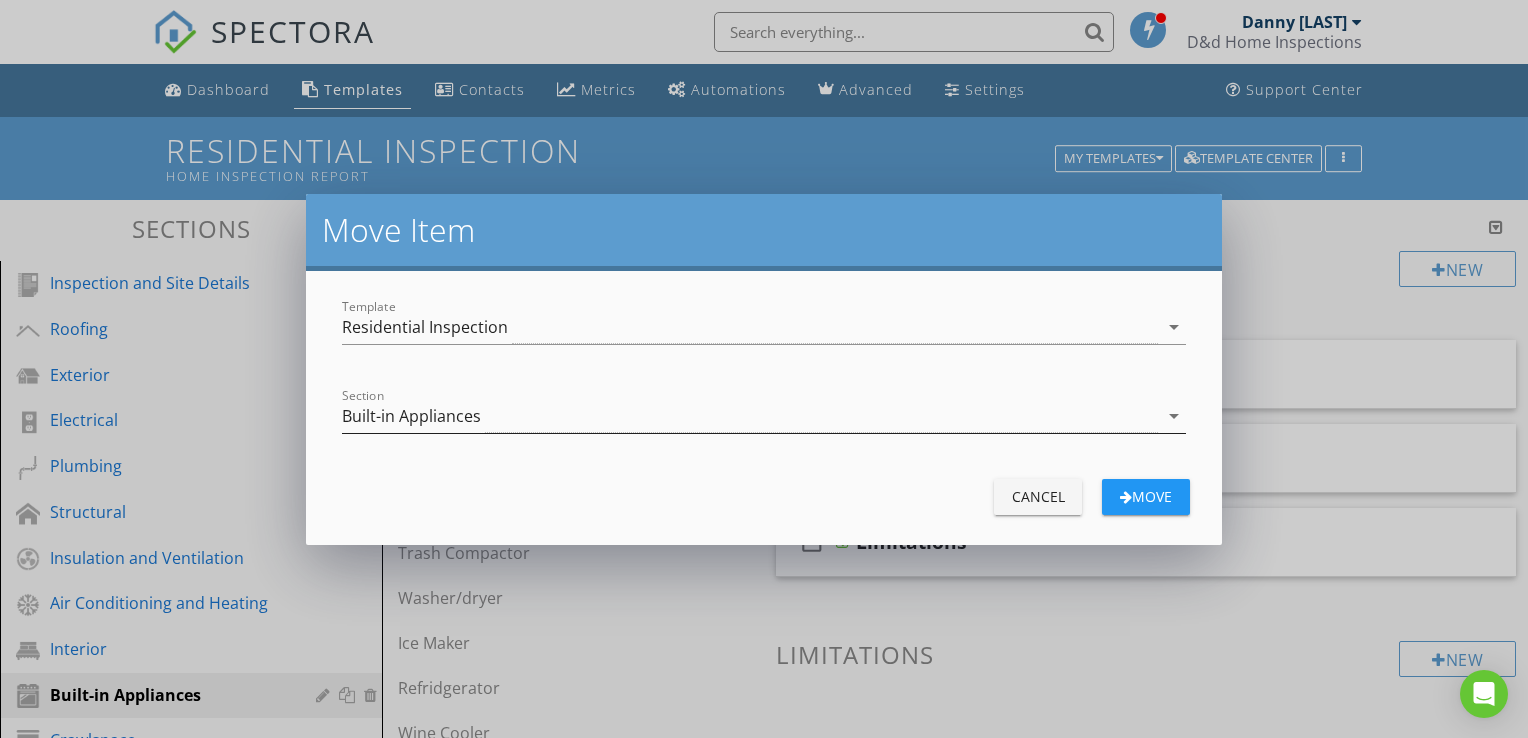 click on "arrow_drop_down" at bounding box center [1174, 416] 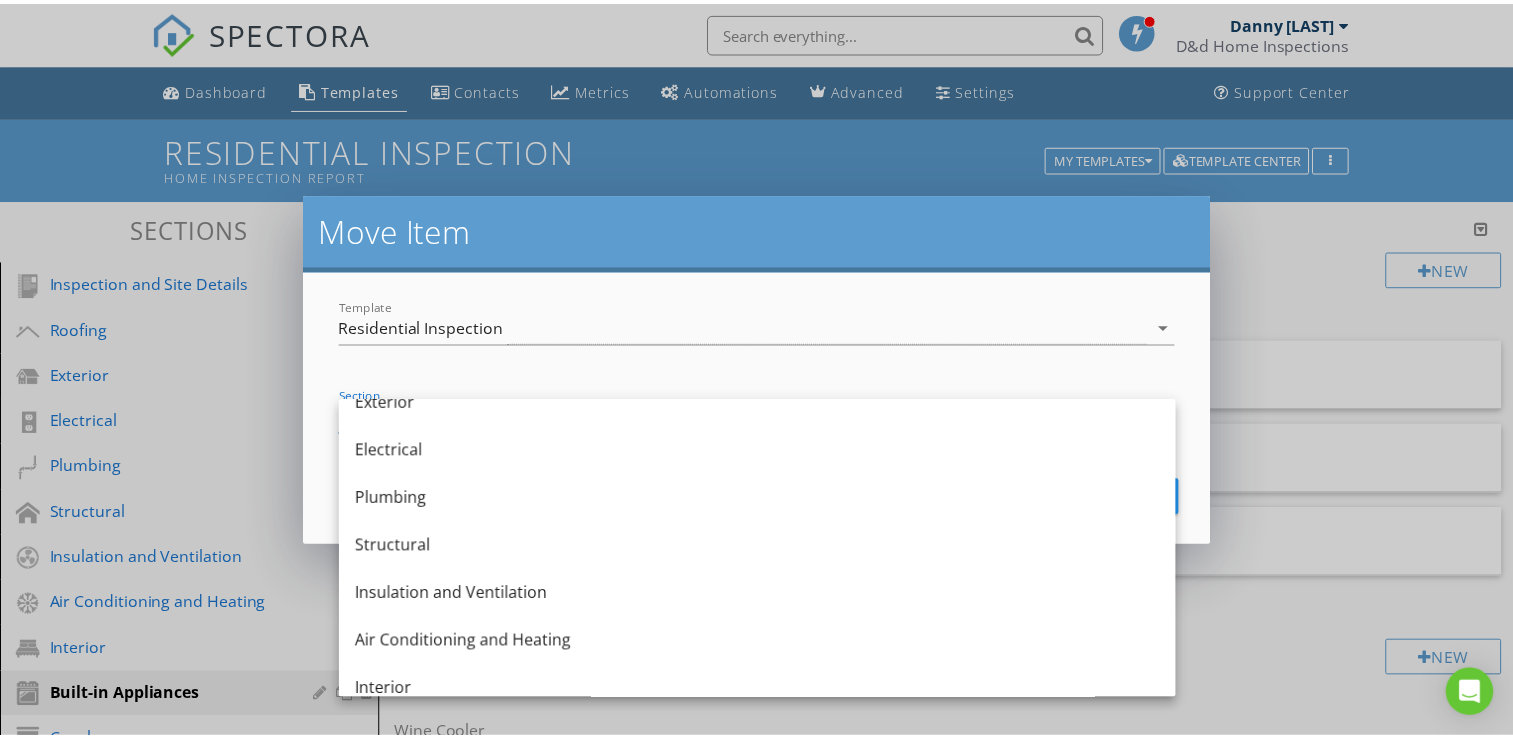 scroll, scrollTop: 160, scrollLeft: 0, axis: vertical 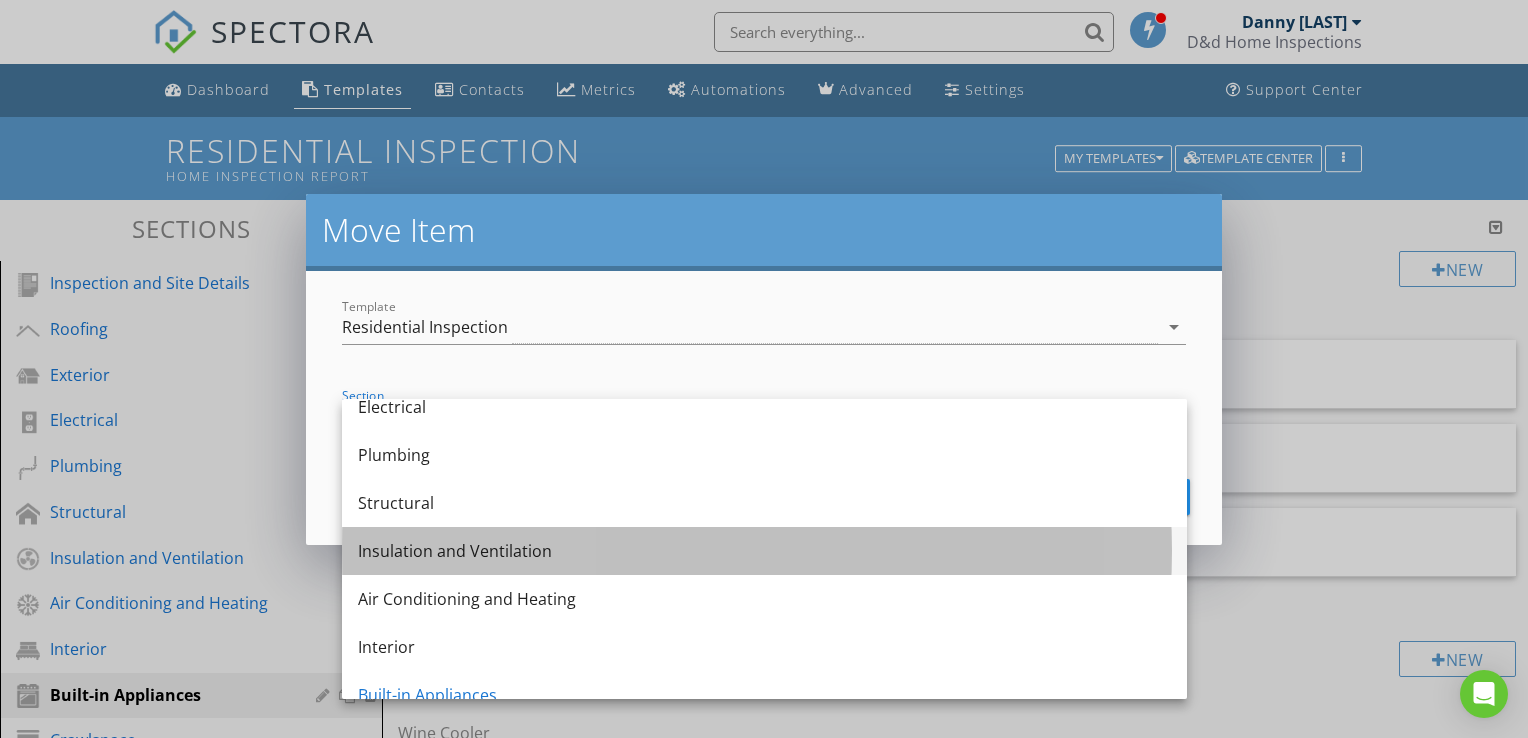 click on "Insulation and Ventilation" at bounding box center [764, 551] 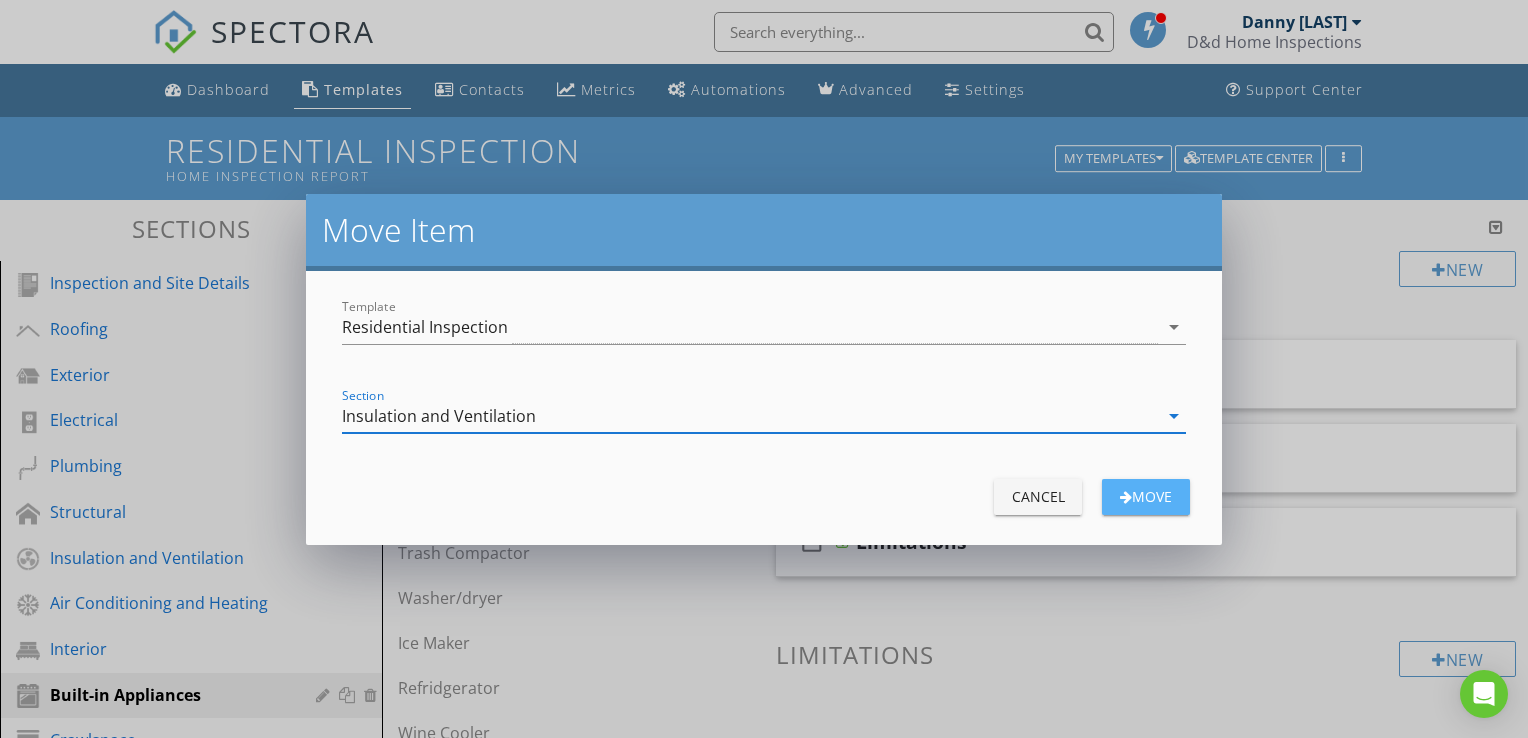 click on "Move" at bounding box center (1146, 496) 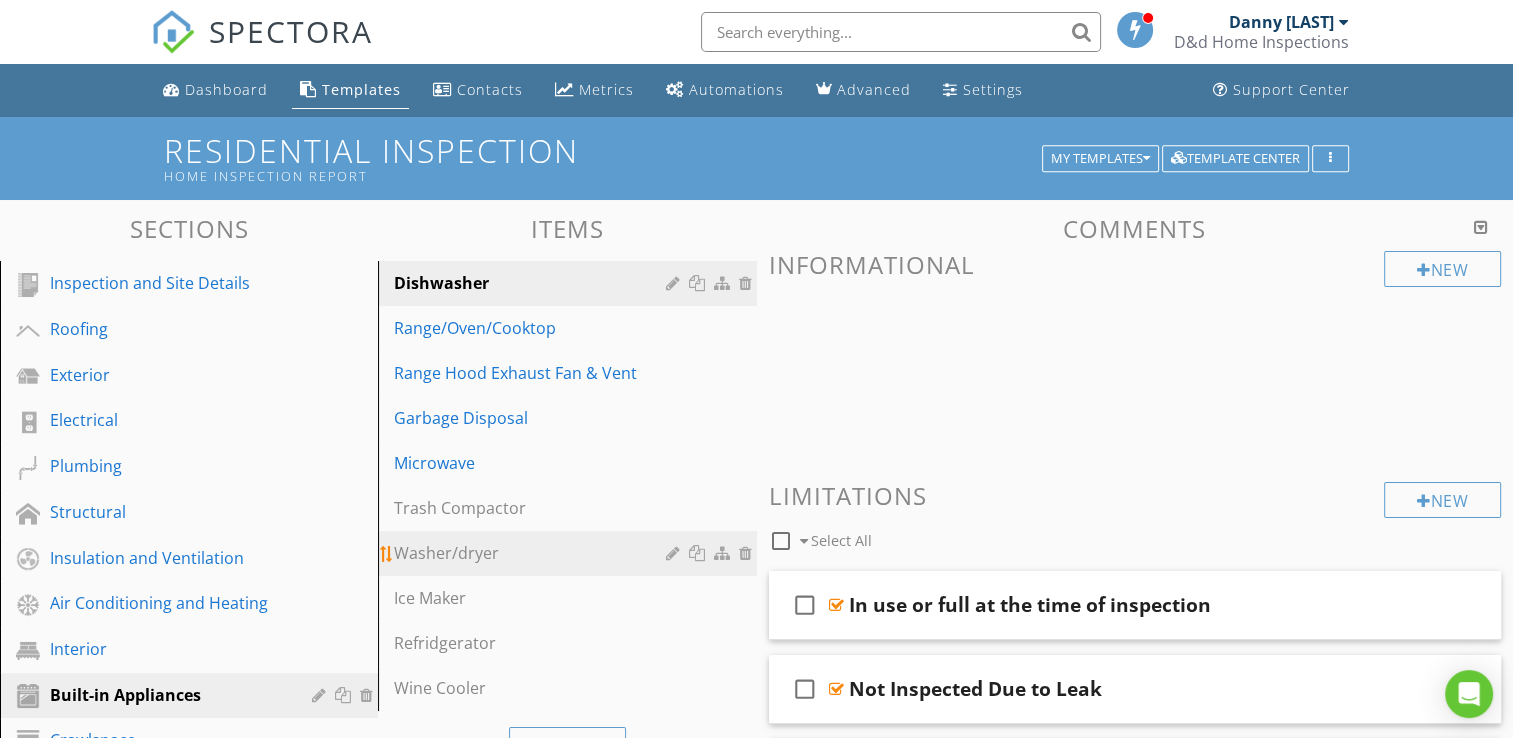 click on "Washer/dryer" at bounding box center [532, 553] 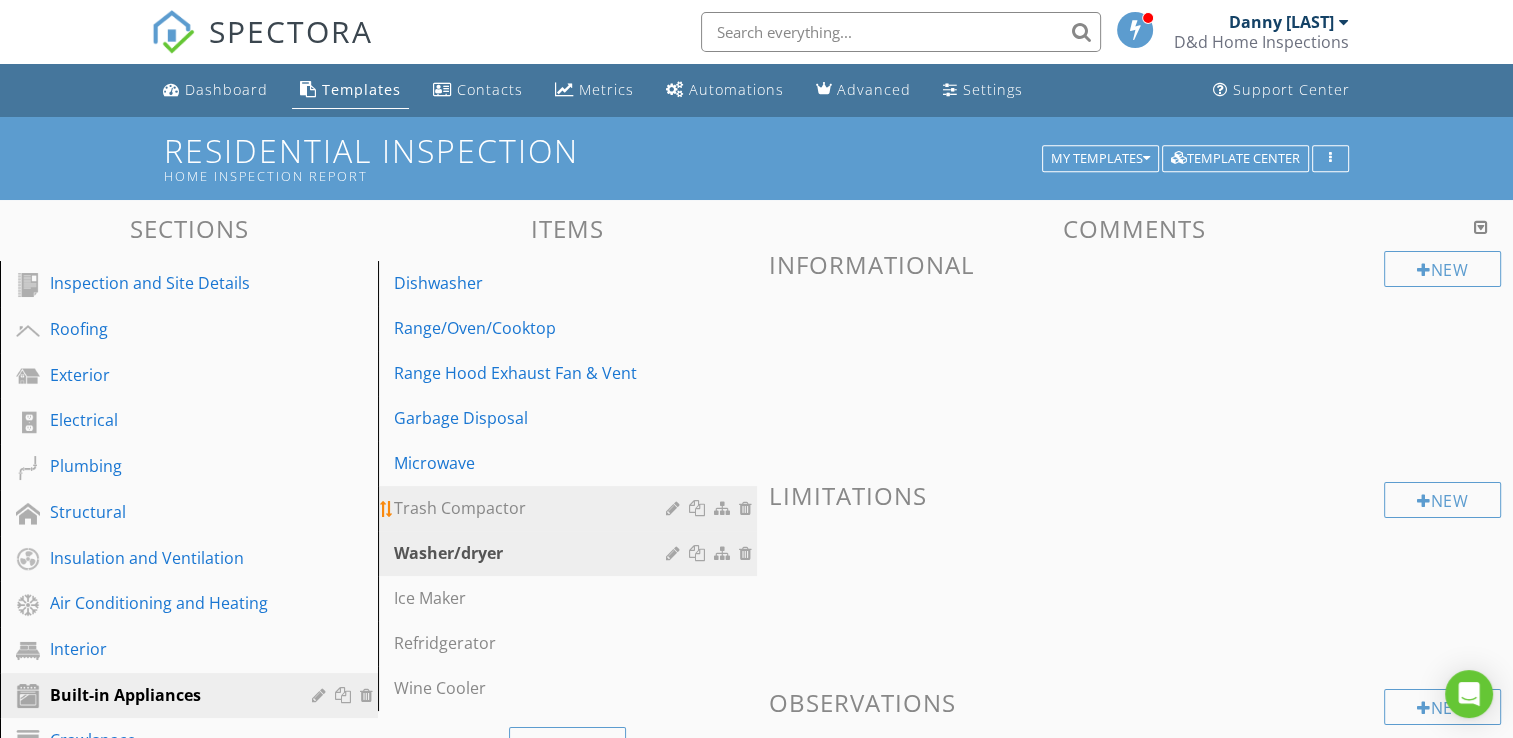 click on "Trash Compactor" at bounding box center [532, 508] 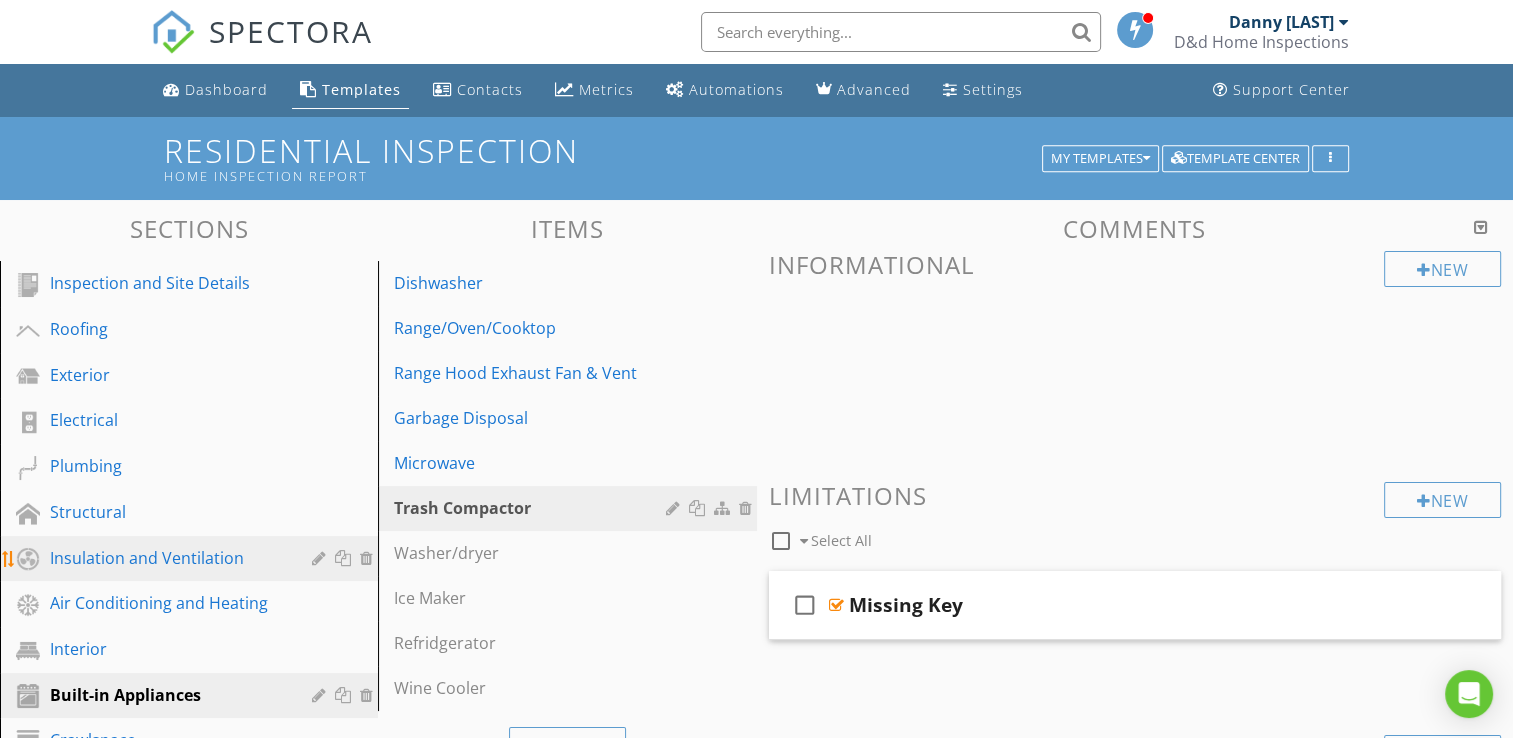 click on "Insulation and Ventilation" at bounding box center [166, 558] 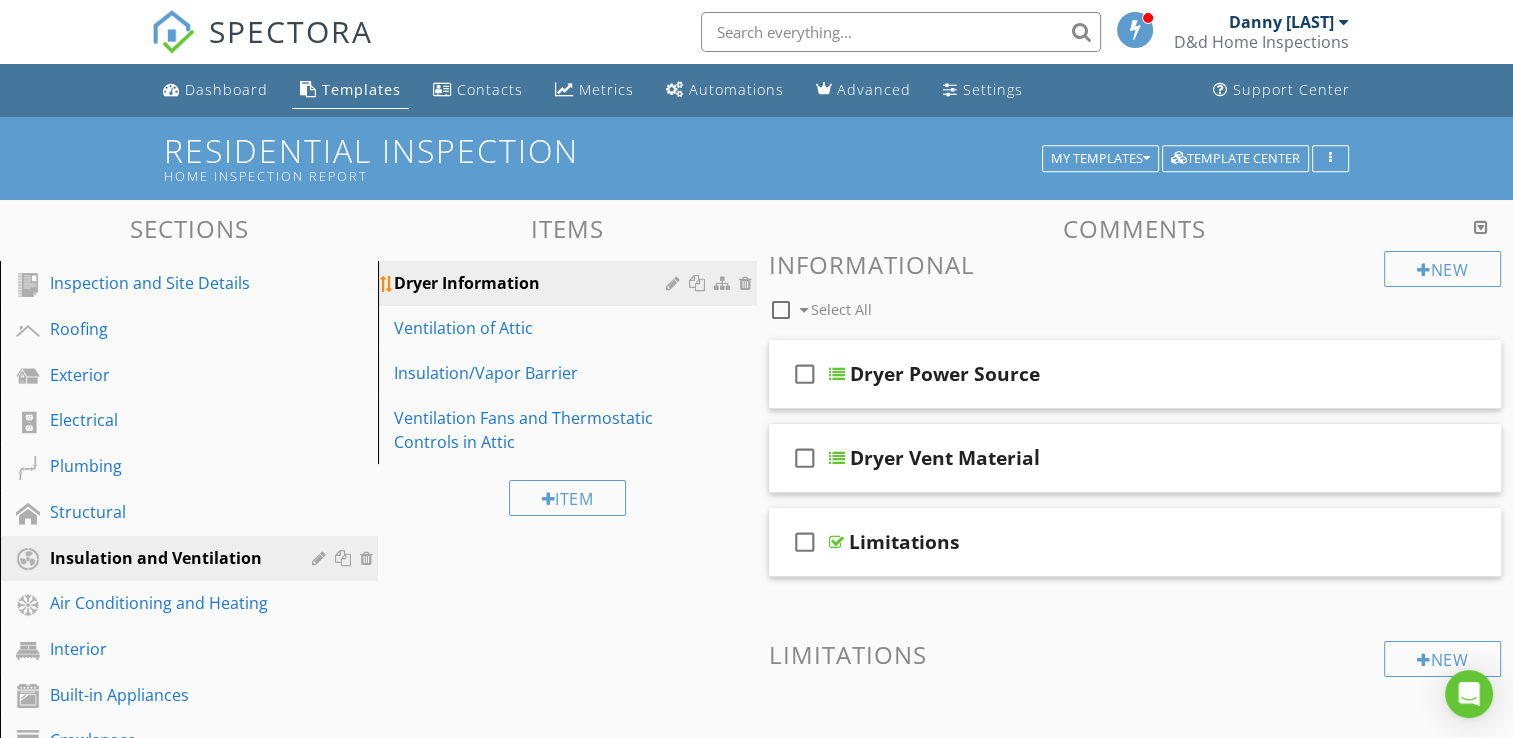 click at bounding box center [675, 283] 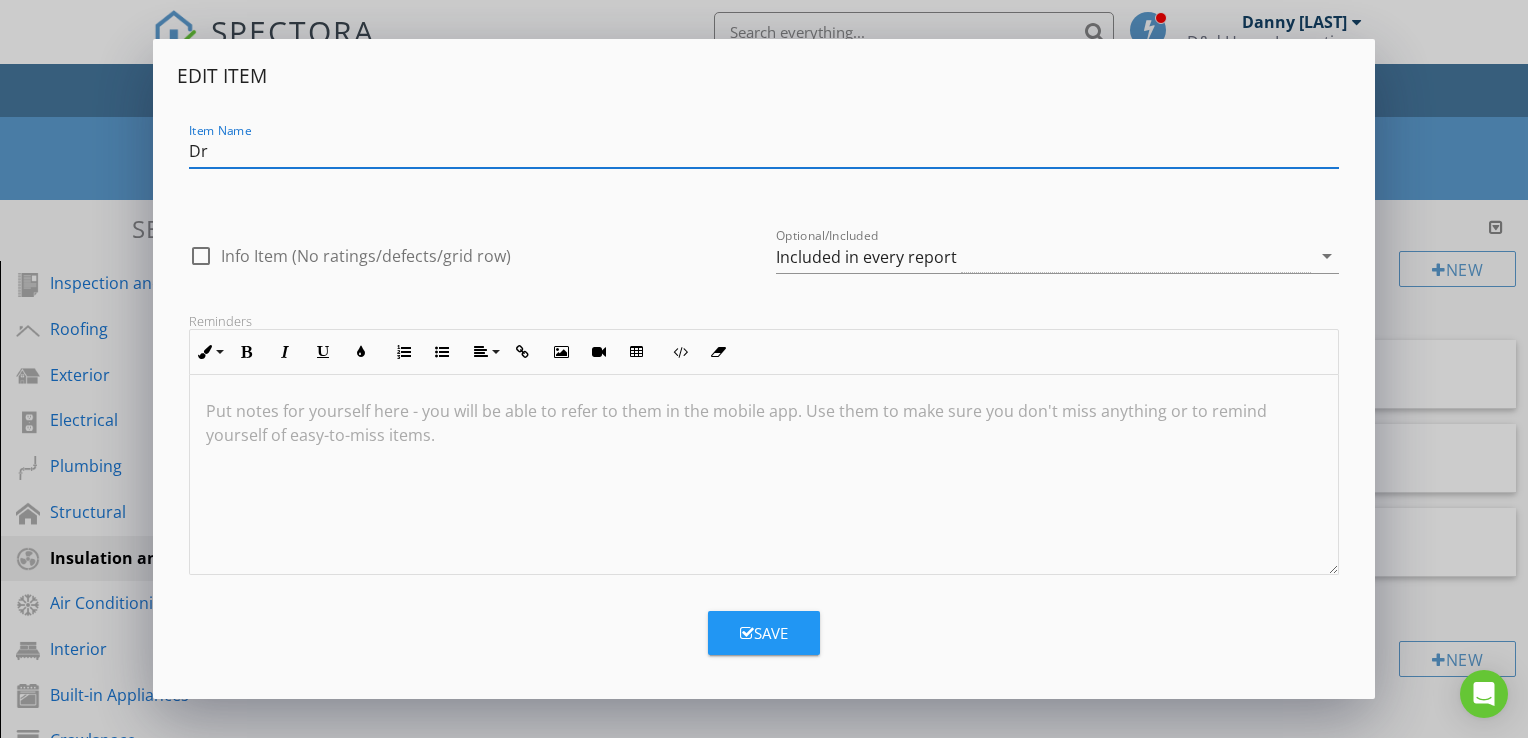 type on "D" 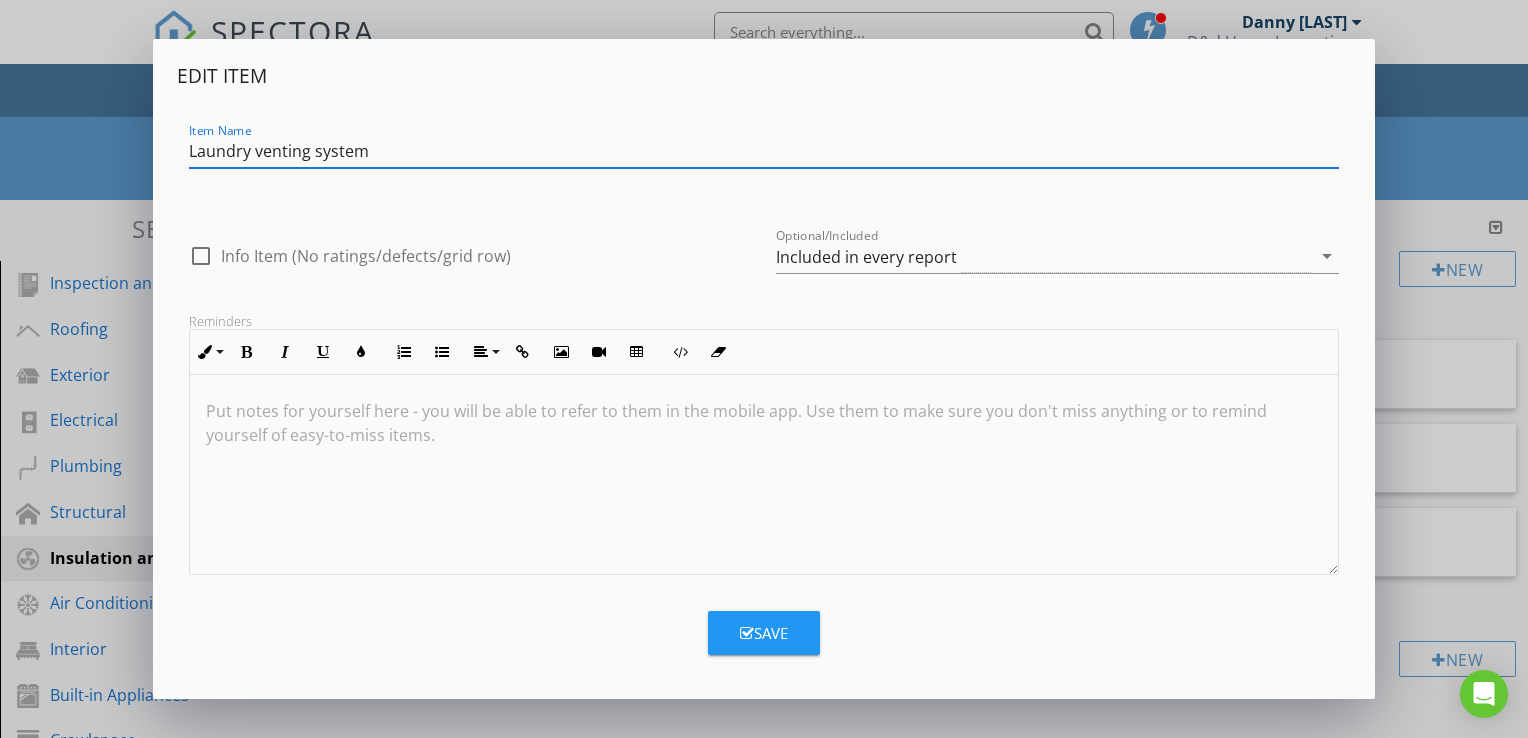 type on "Laundry venting system" 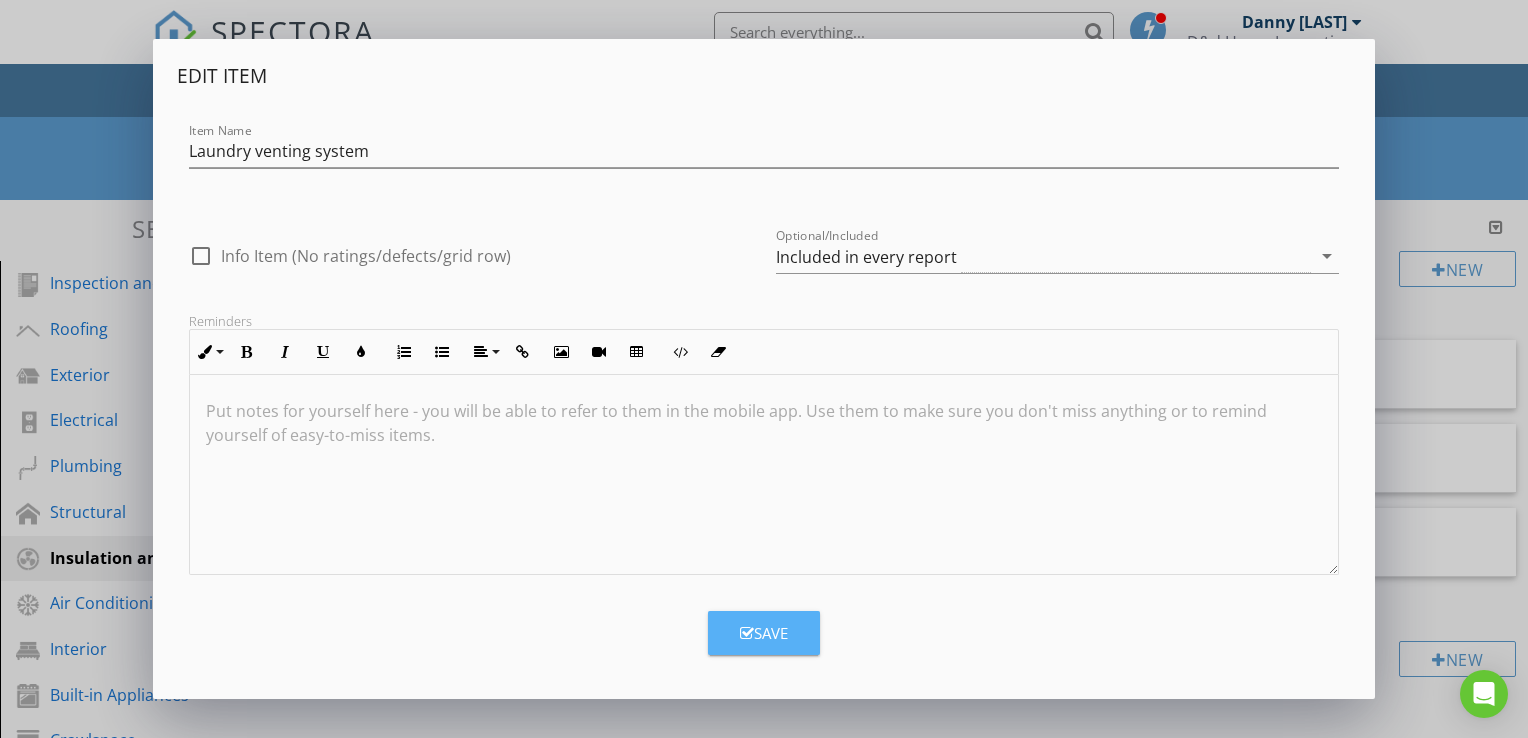click on "Save" at bounding box center (764, 633) 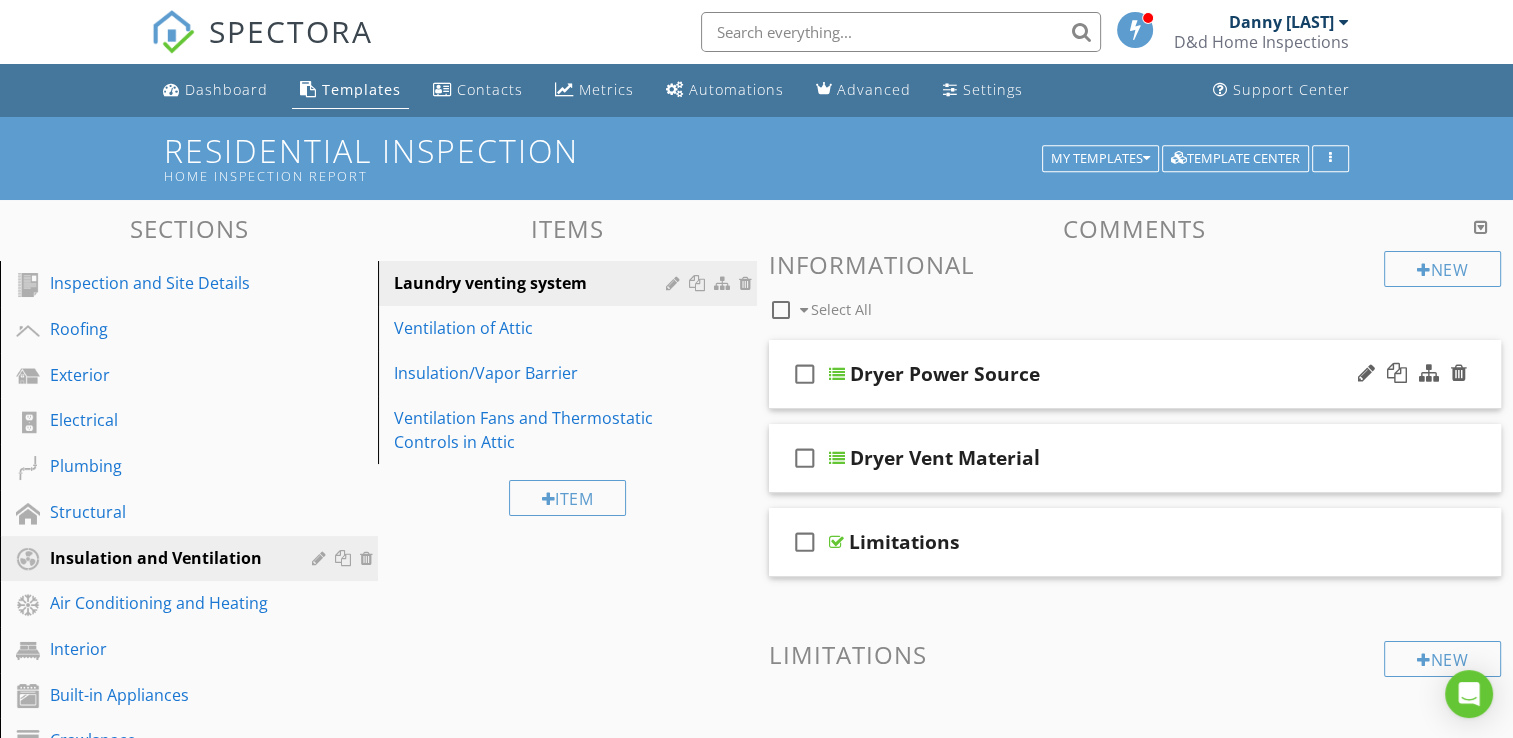 click on "Dryer Power Source" at bounding box center [945, 374] 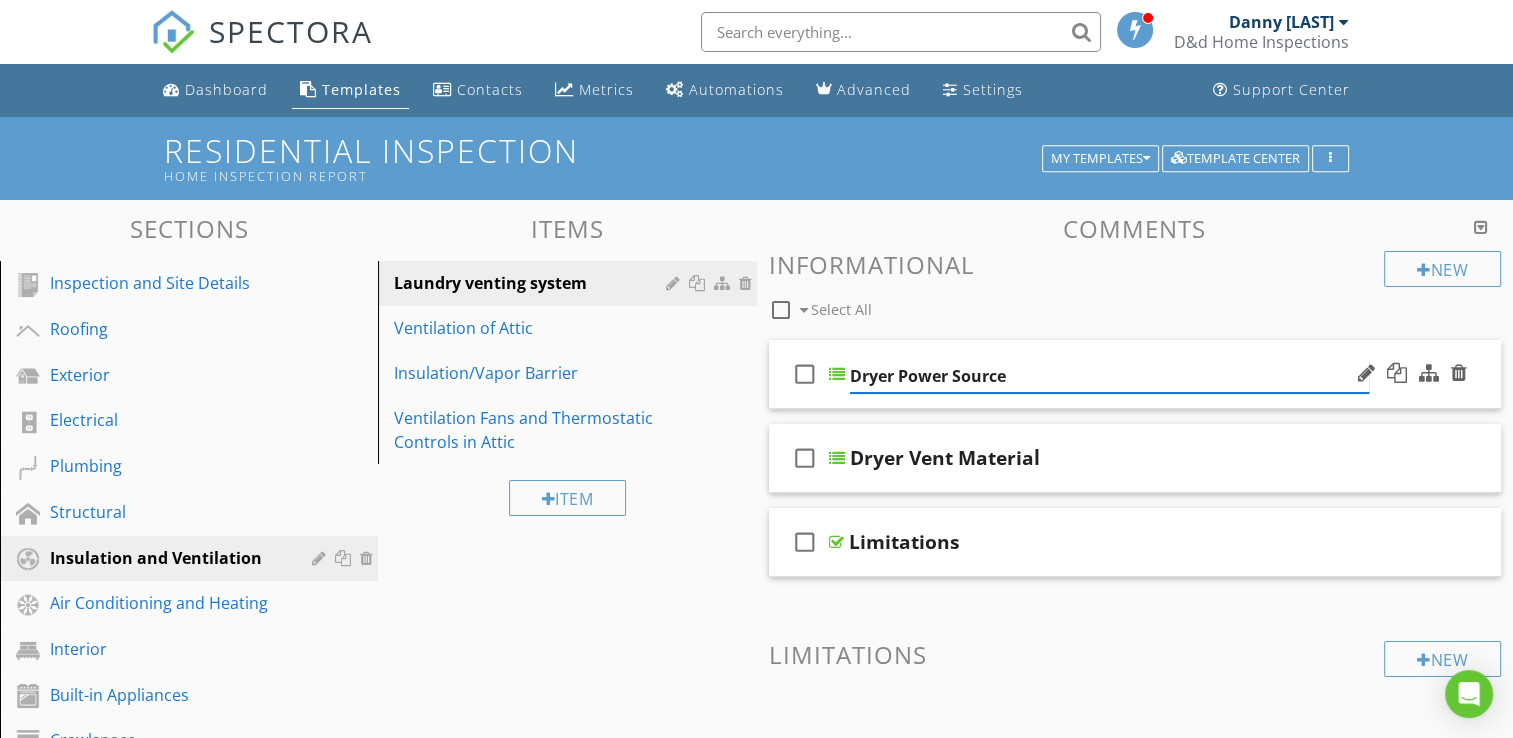 click on "Dryer Power Source" at bounding box center [1109, 376] 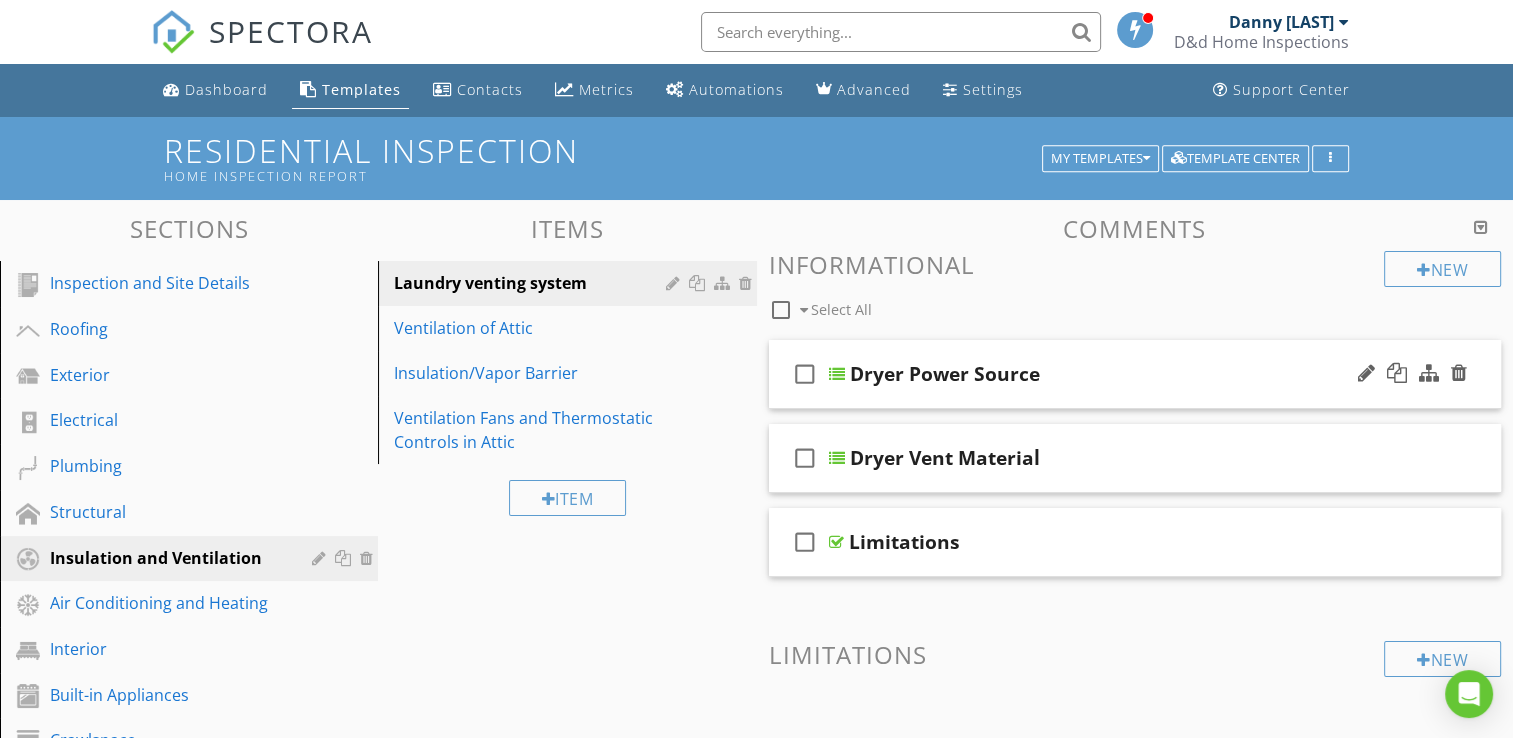 click on "check_box_outline_blank
Dryer Power Source" at bounding box center (1135, 374) 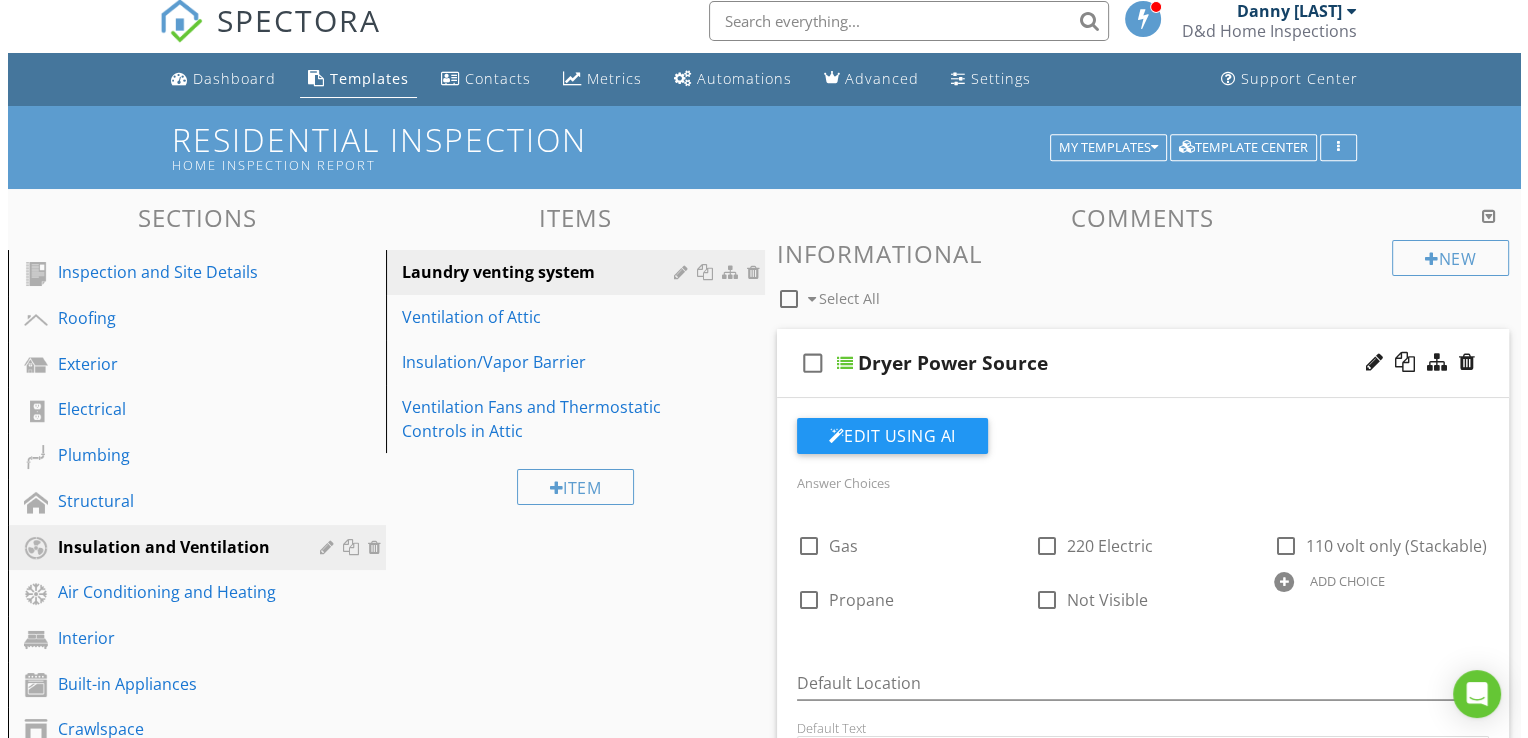 scroll, scrollTop: 0, scrollLeft: 0, axis: both 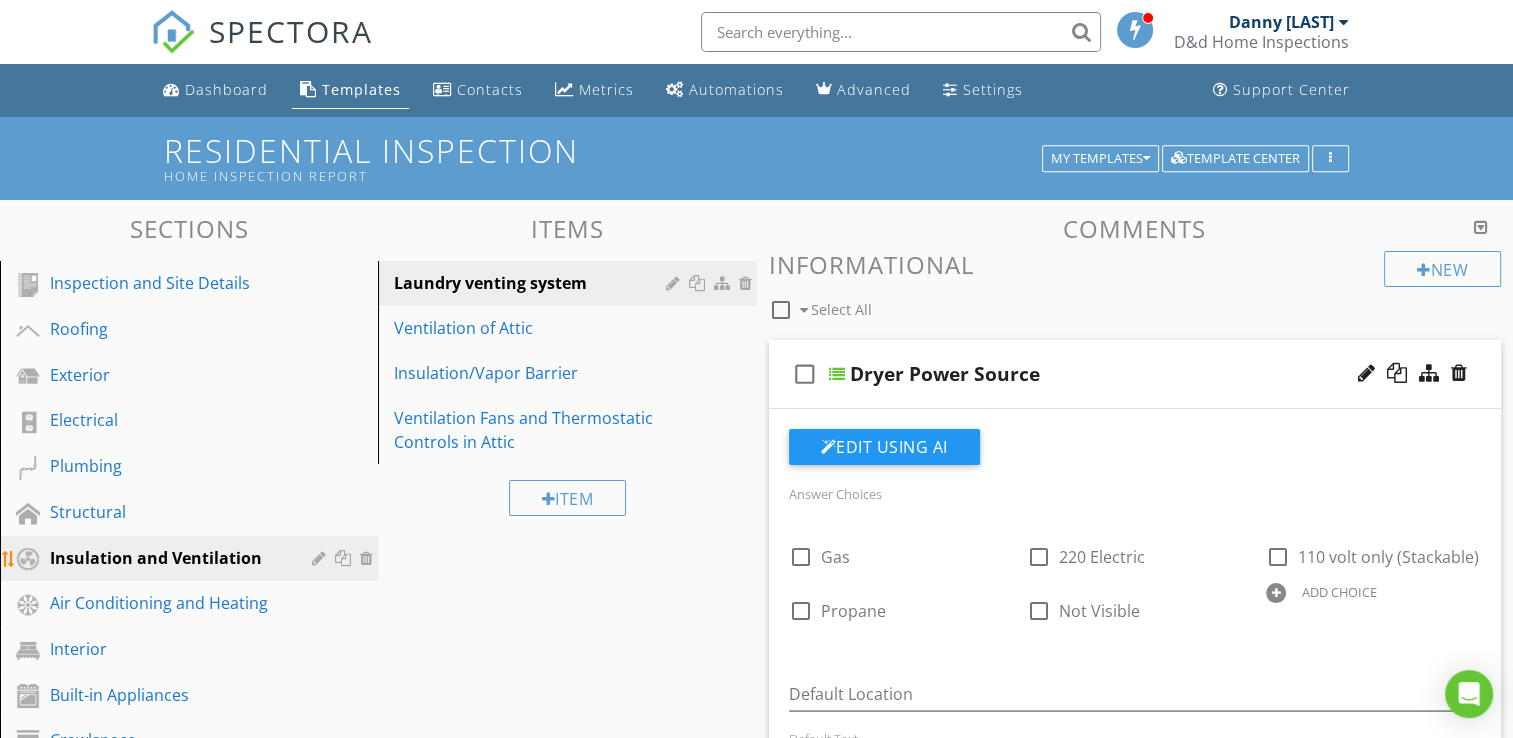 click at bounding box center [345, 558] 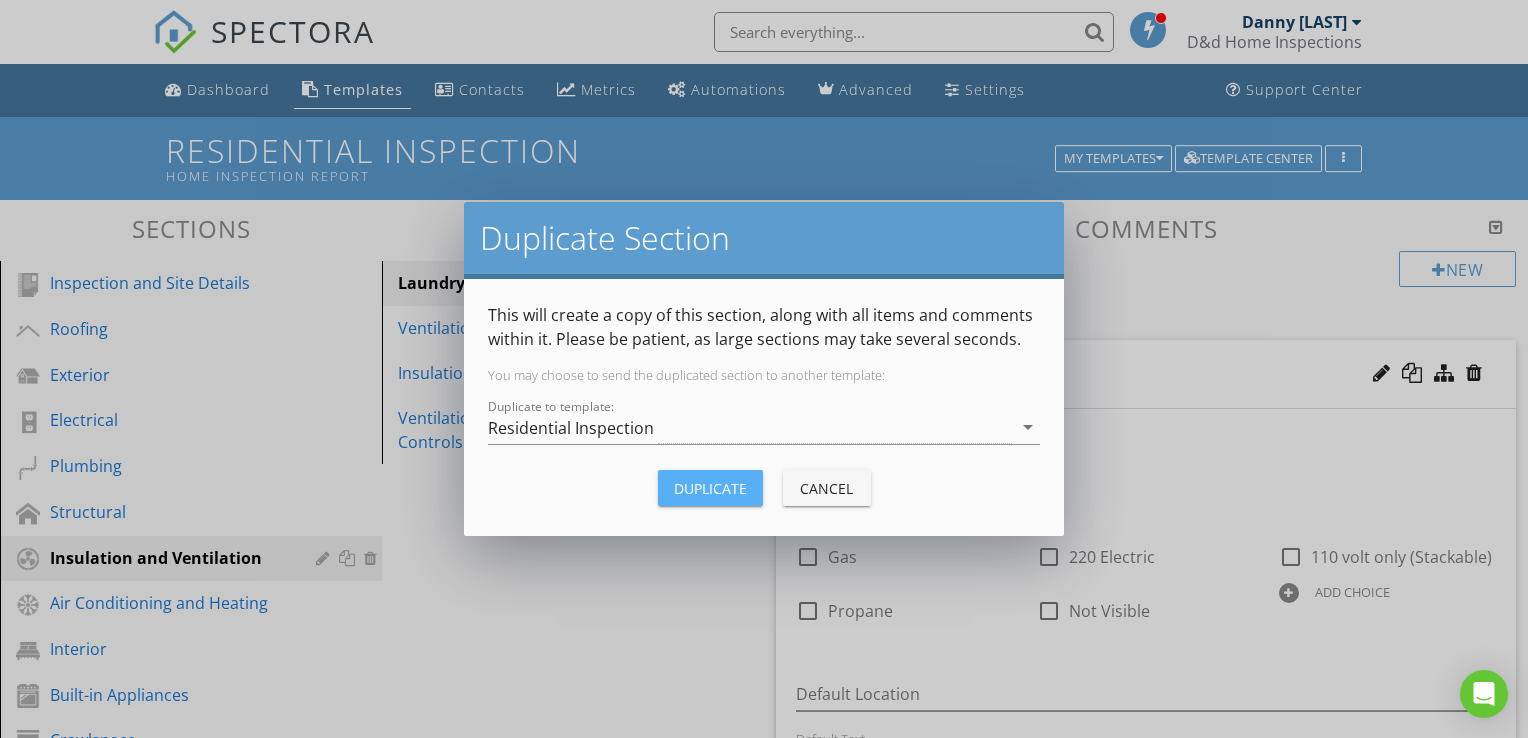 click on "Duplicate" at bounding box center [710, 488] 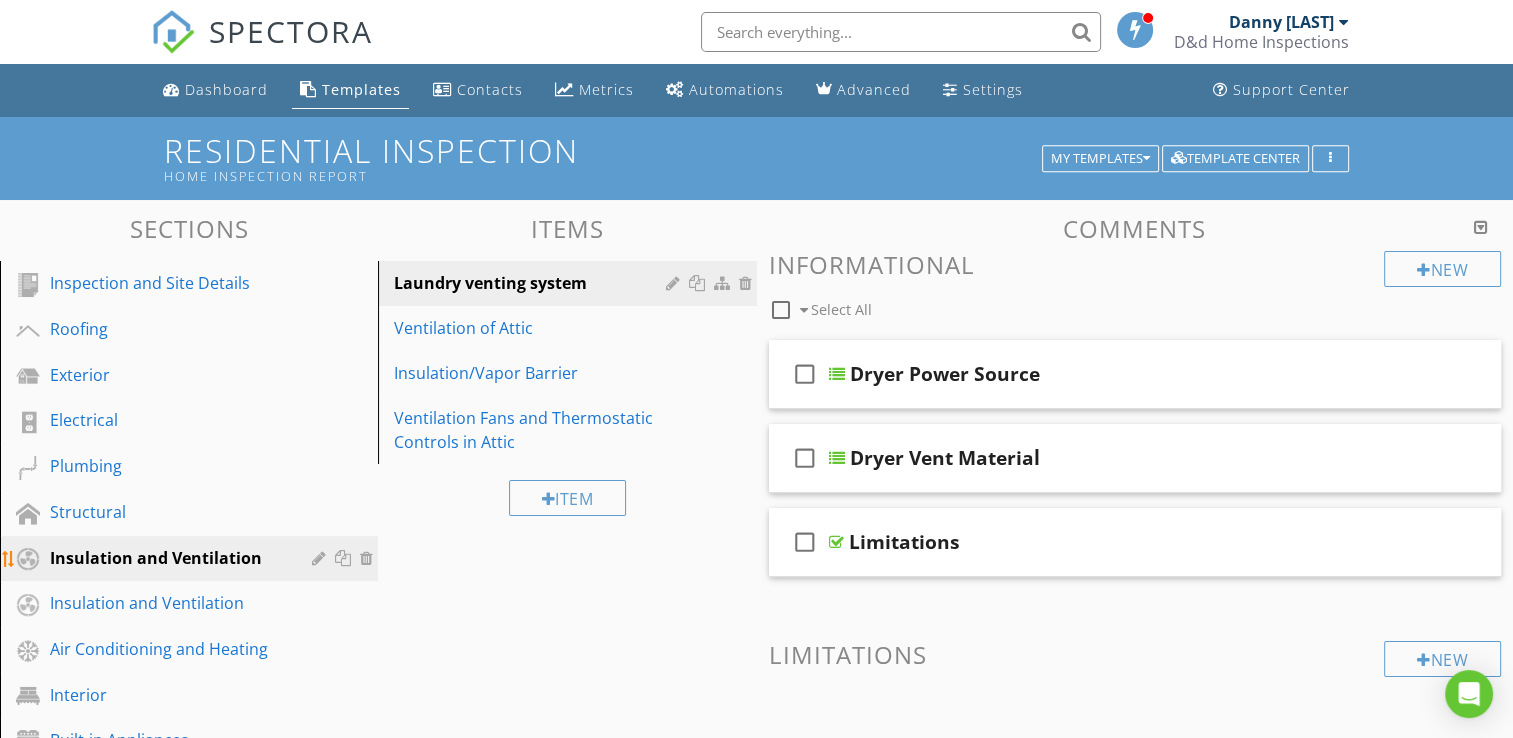 click at bounding box center [369, 558] 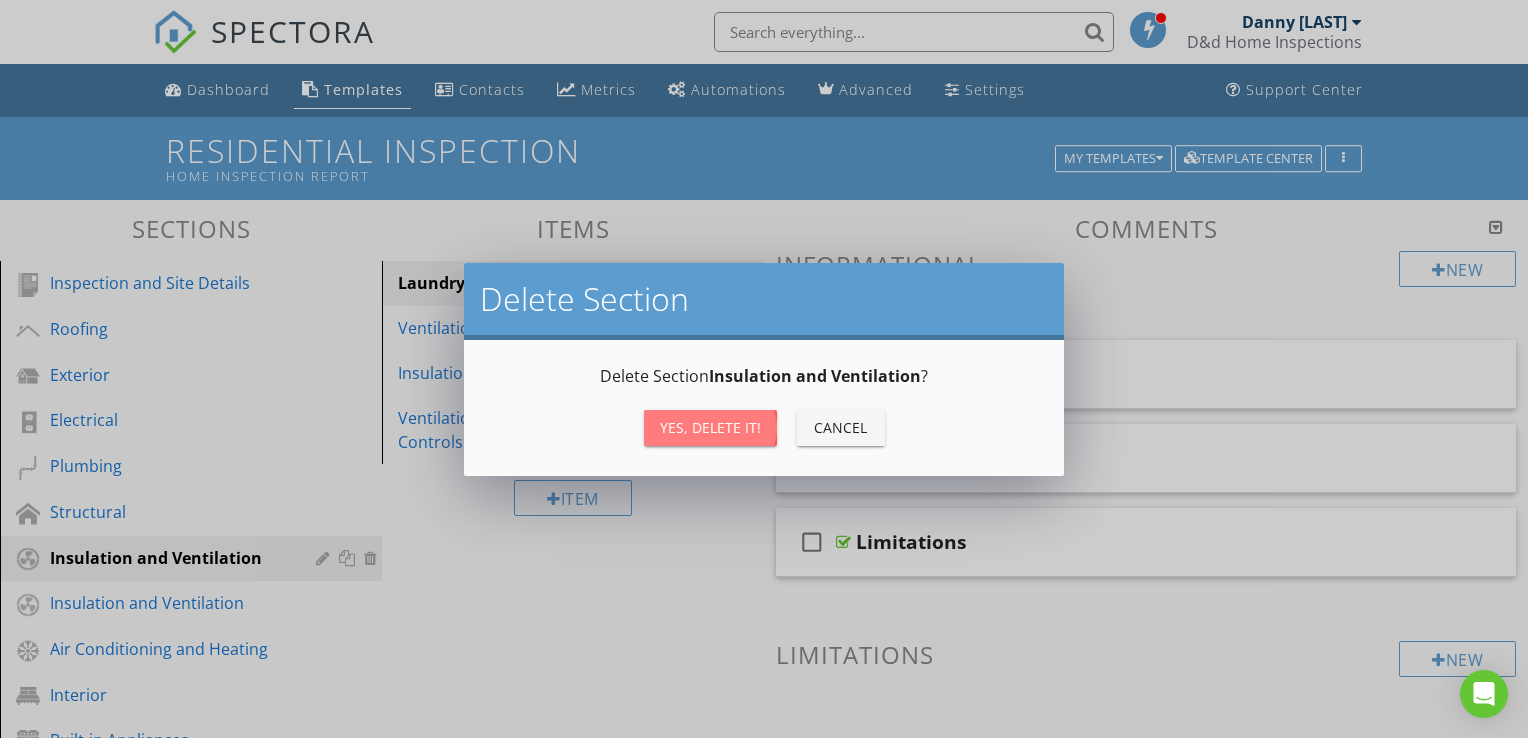 click on "Yes, Delete it!" at bounding box center (710, 427) 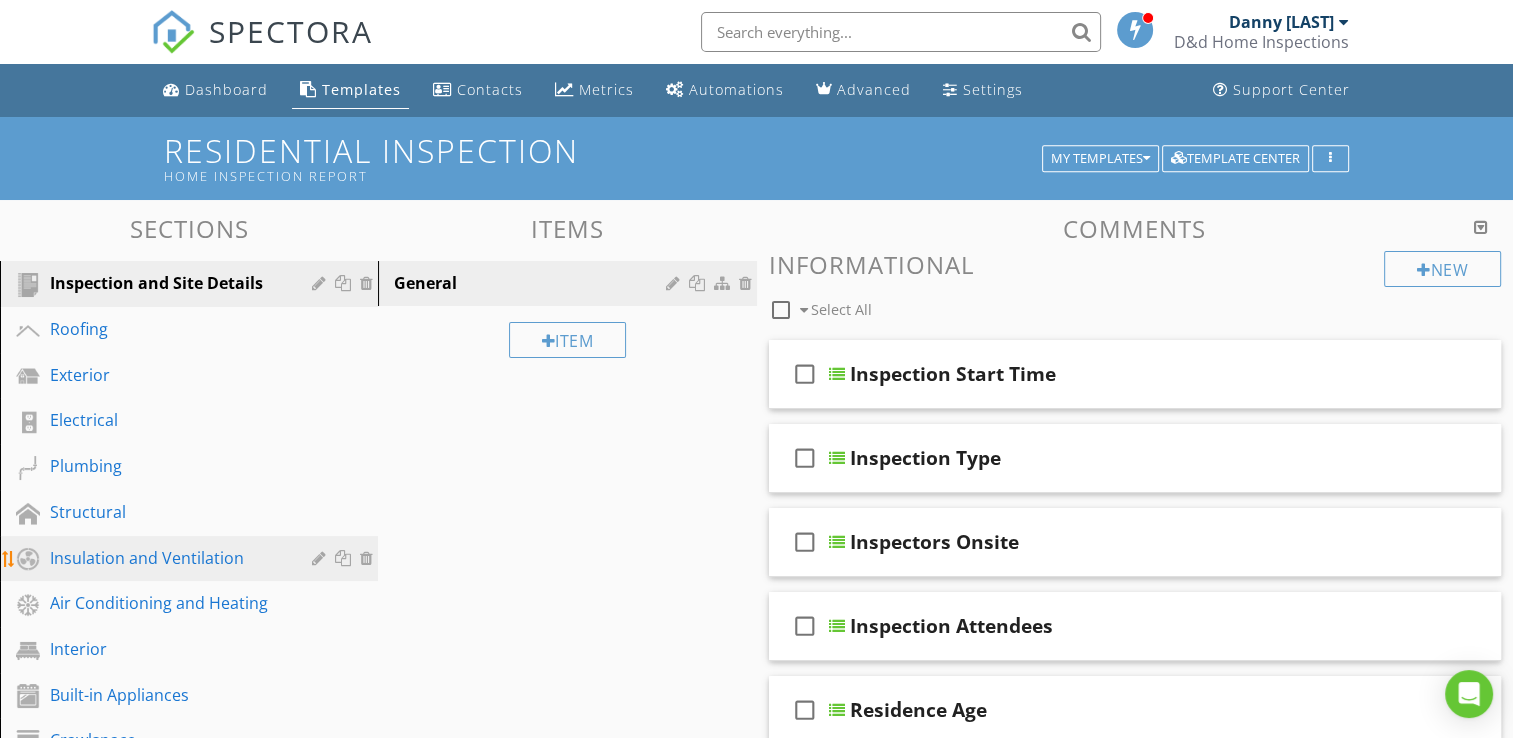 click on "Insulation and Ventilation" at bounding box center [166, 558] 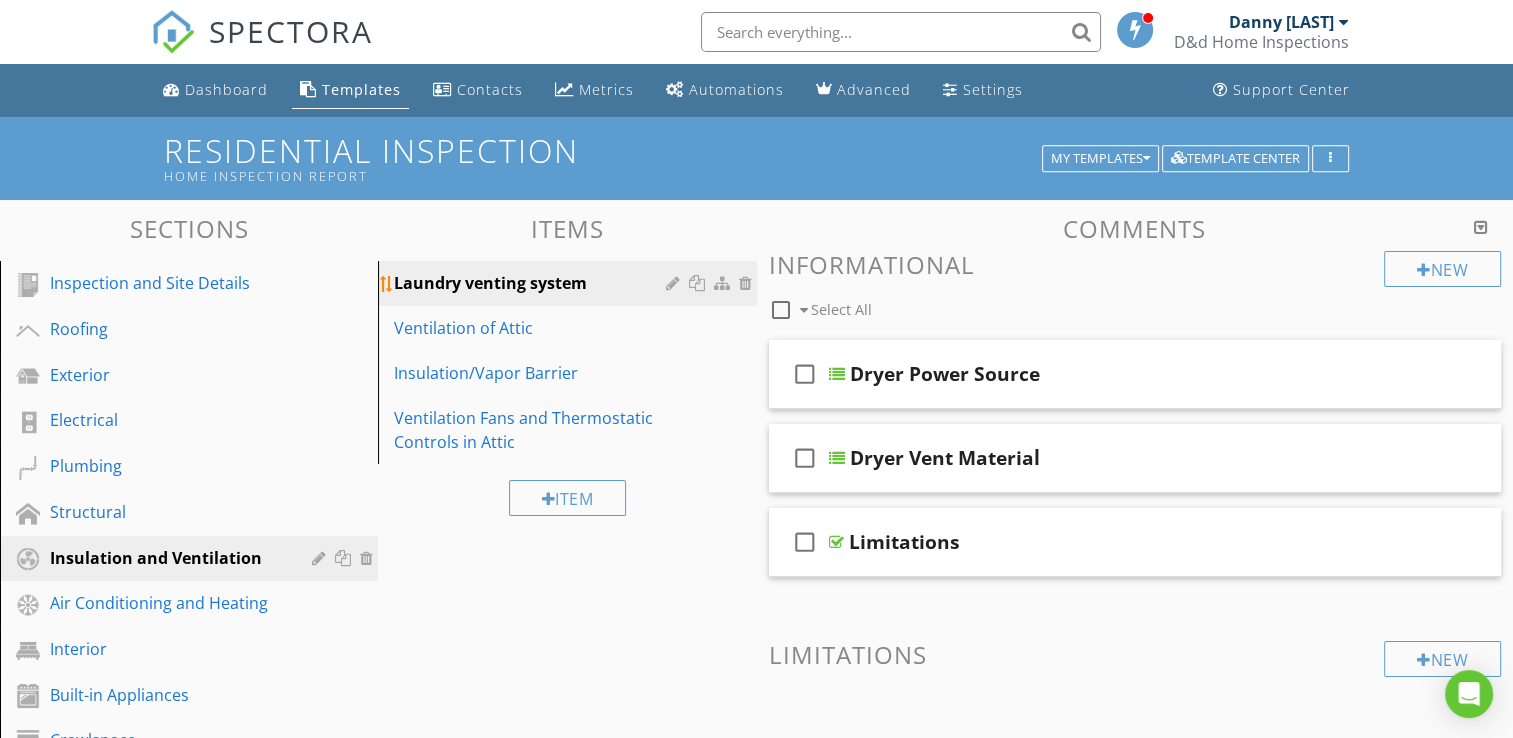 click at bounding box center [699, 283] 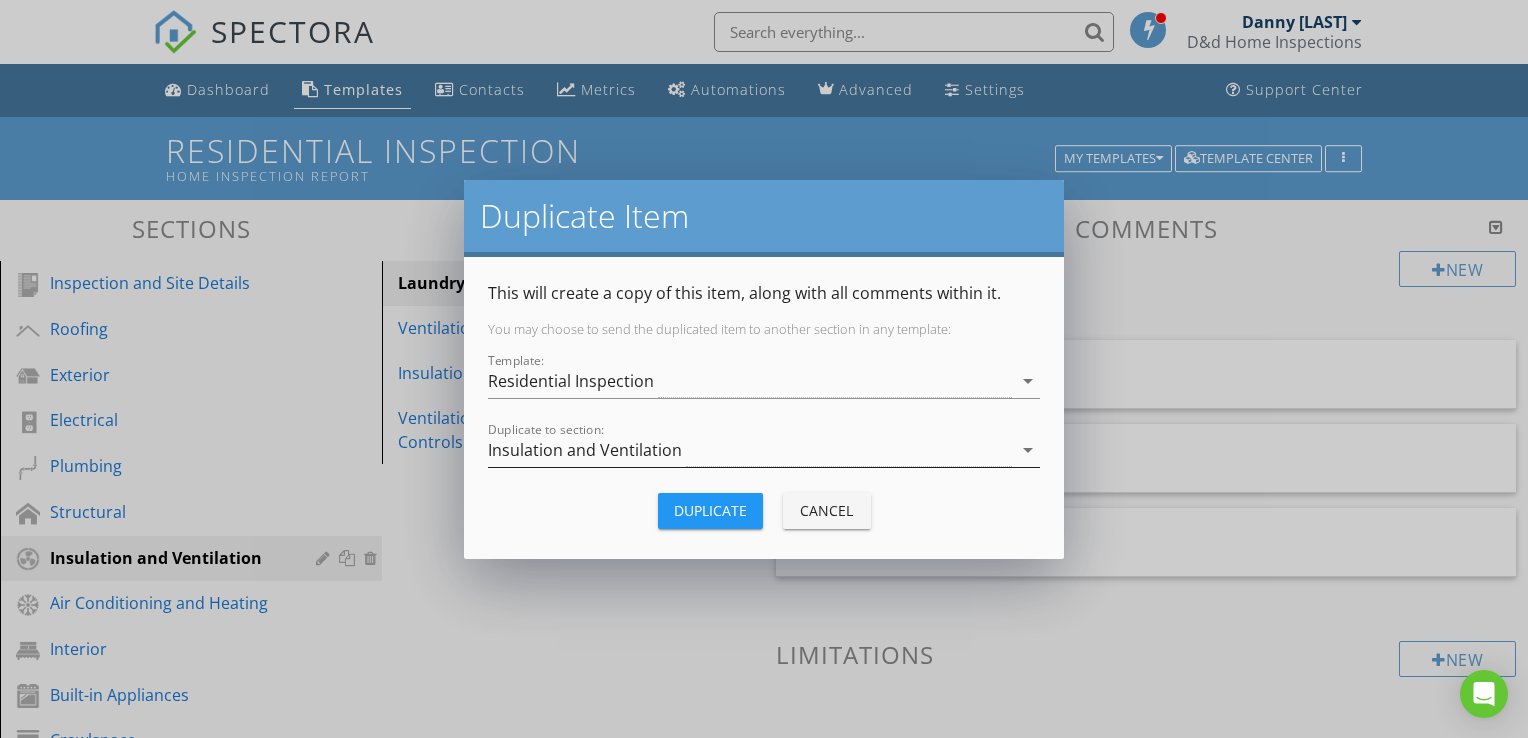 click on "arrow_drop_down" at bounding box center [1028, 450] 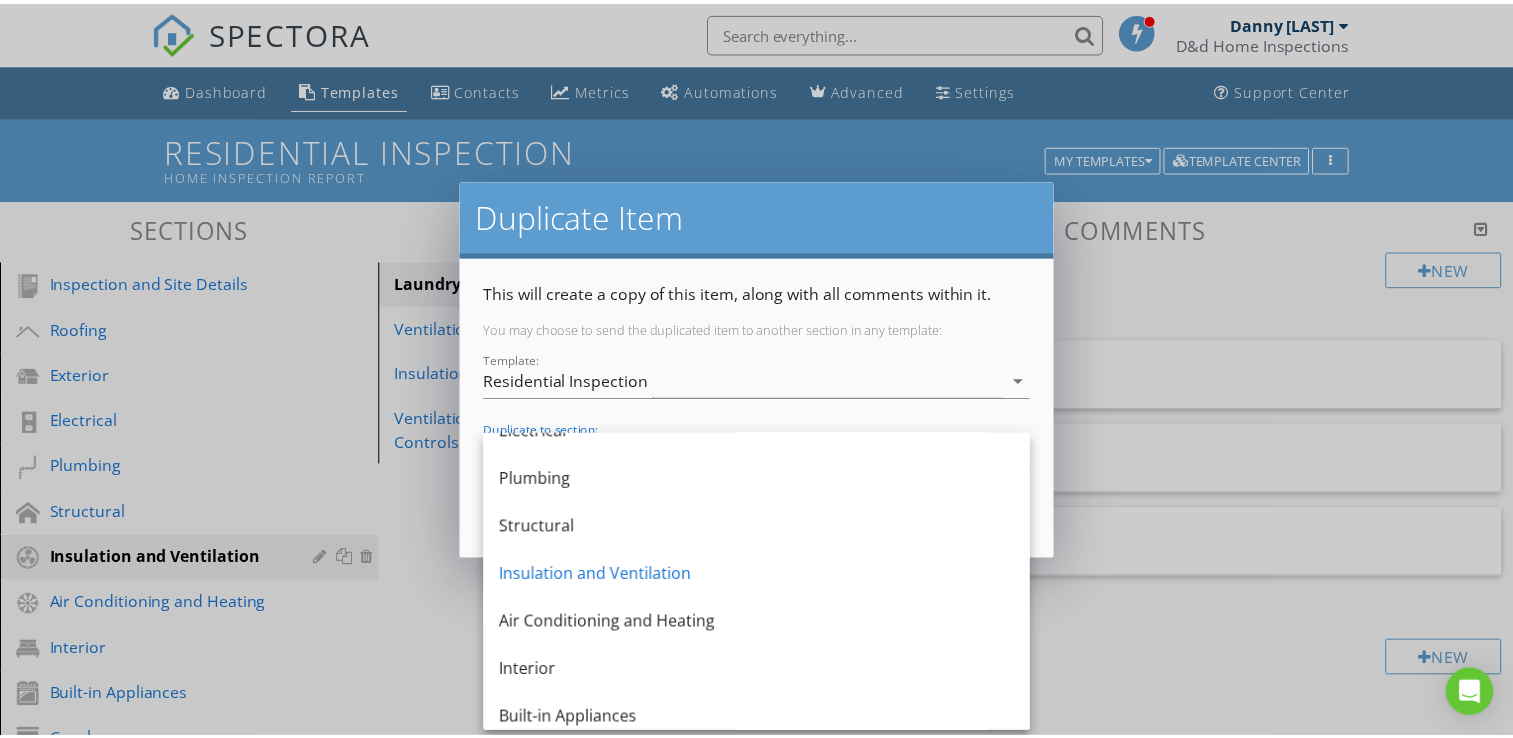 scroll, scrollTop: 200, scrollLeft: 0, axis: vertical 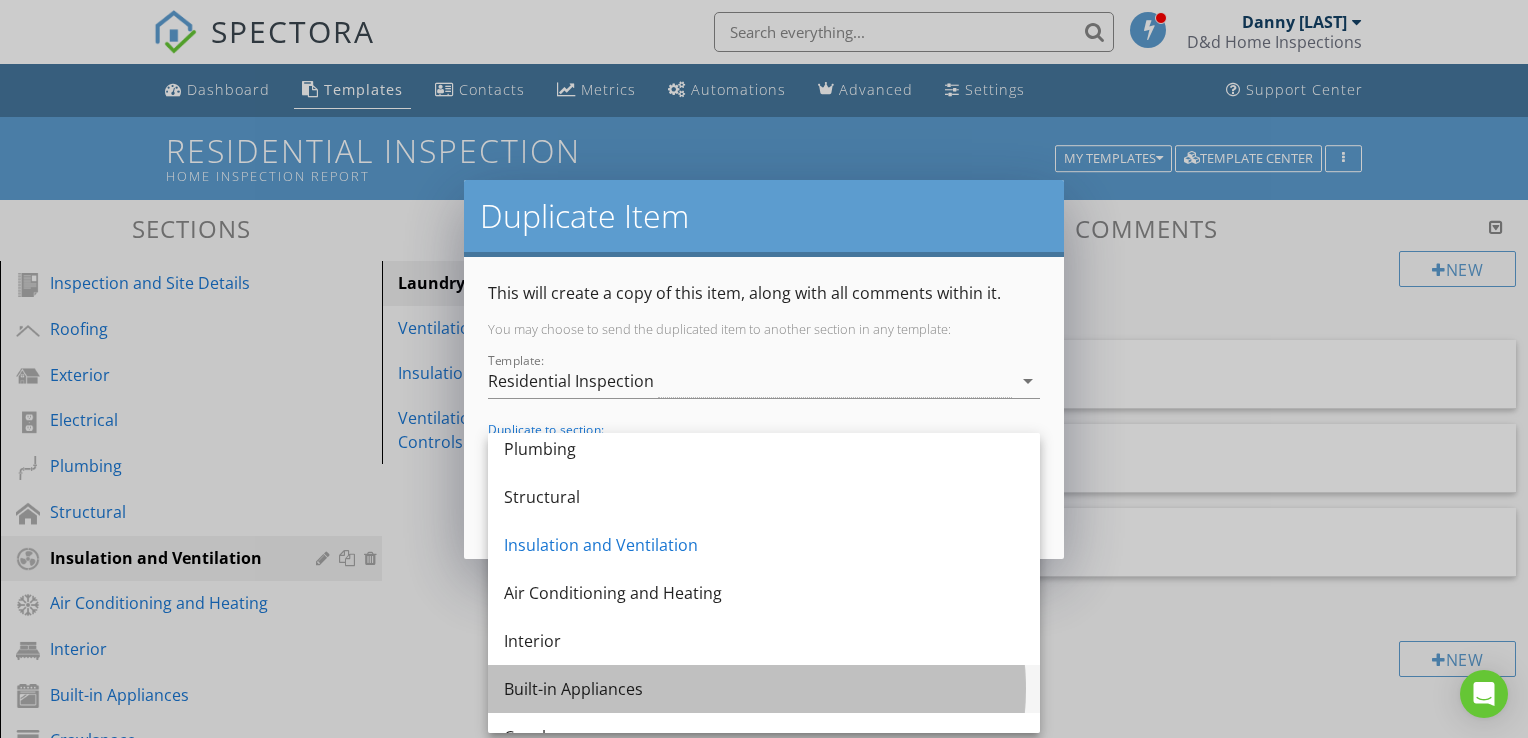 click on "Built-in Appliances" at bounding box center [764, 689] 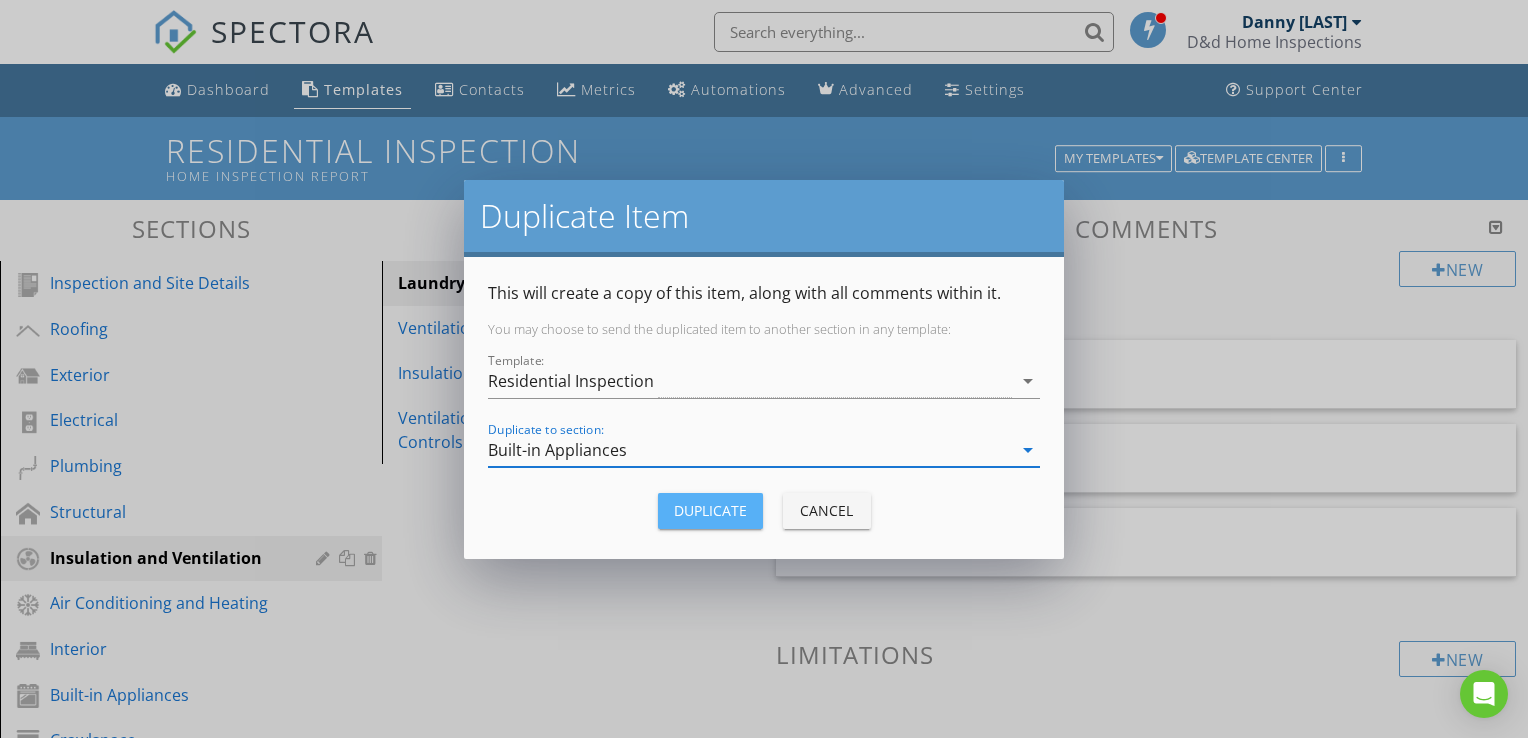 click on "Duplicate" at bounding box center (710, 510) 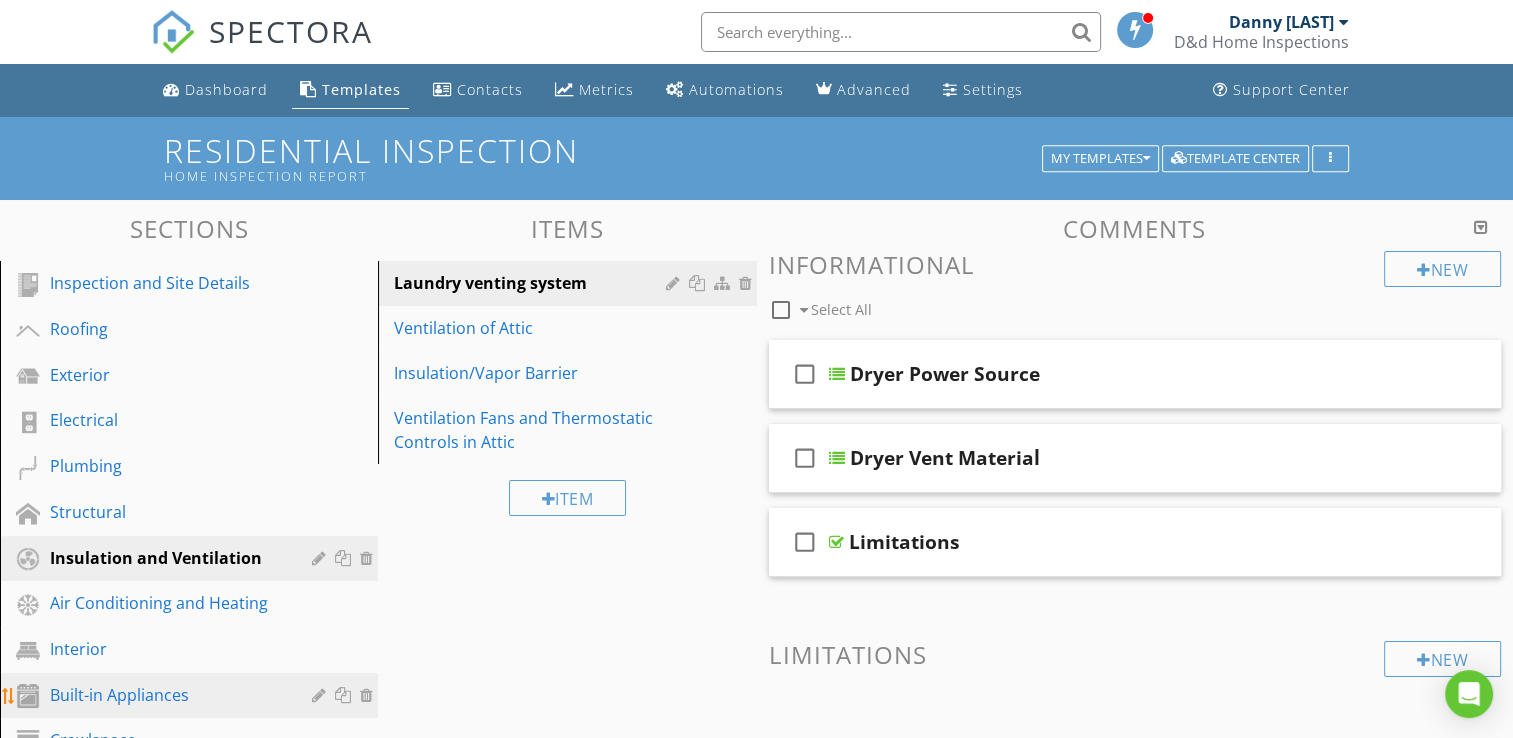 click on "Built-in Appliances" at bounding box center (166, 695) 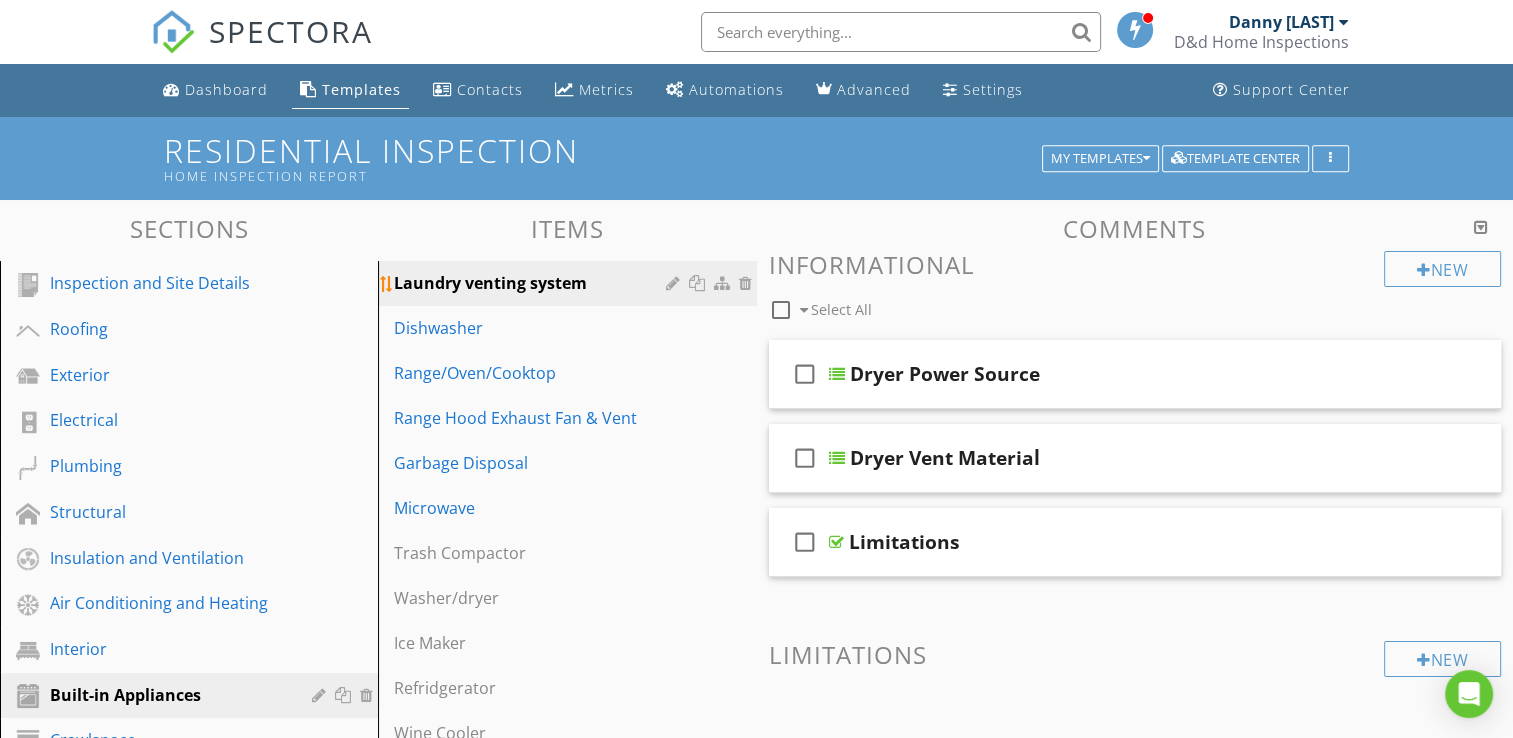 click at bounding box center [675, 283] 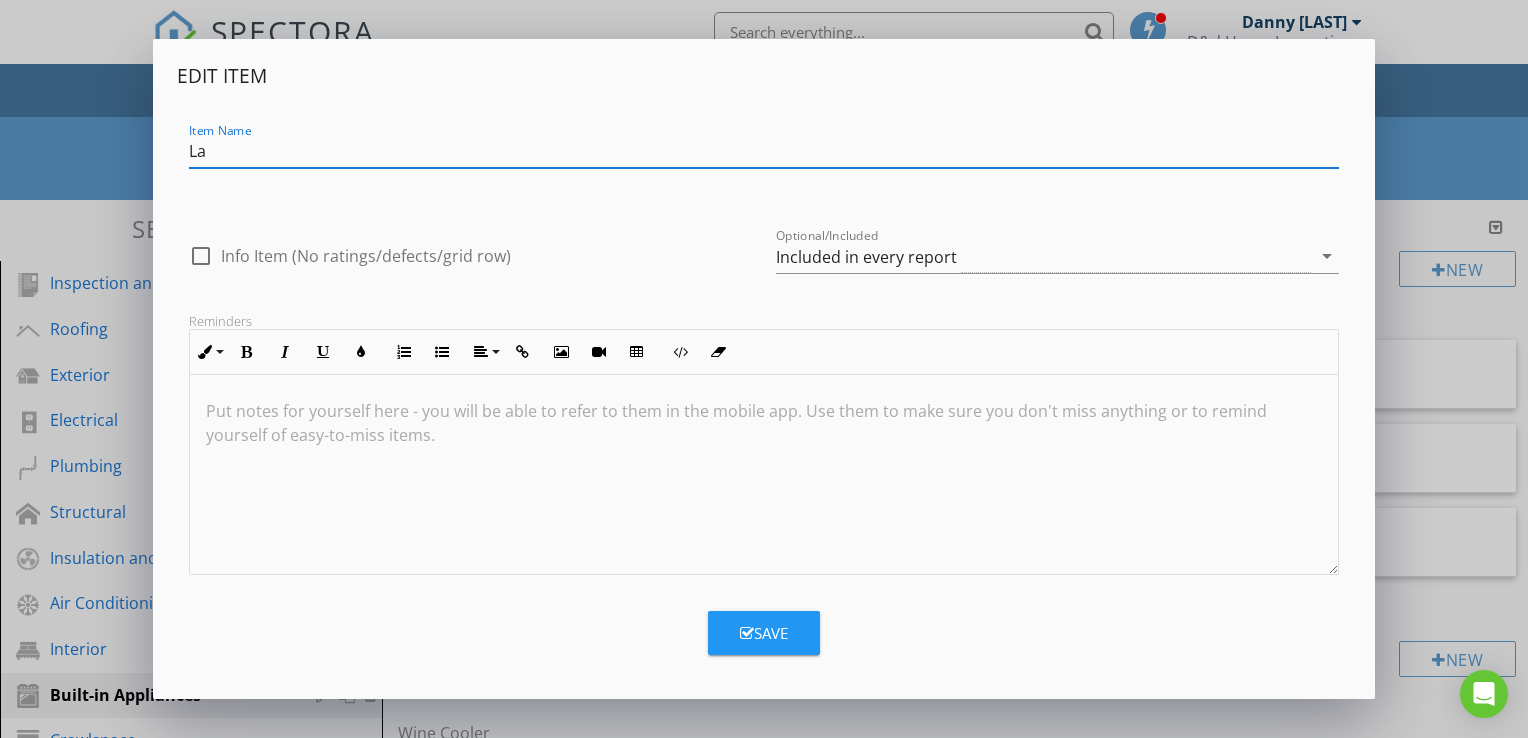 type on "L" 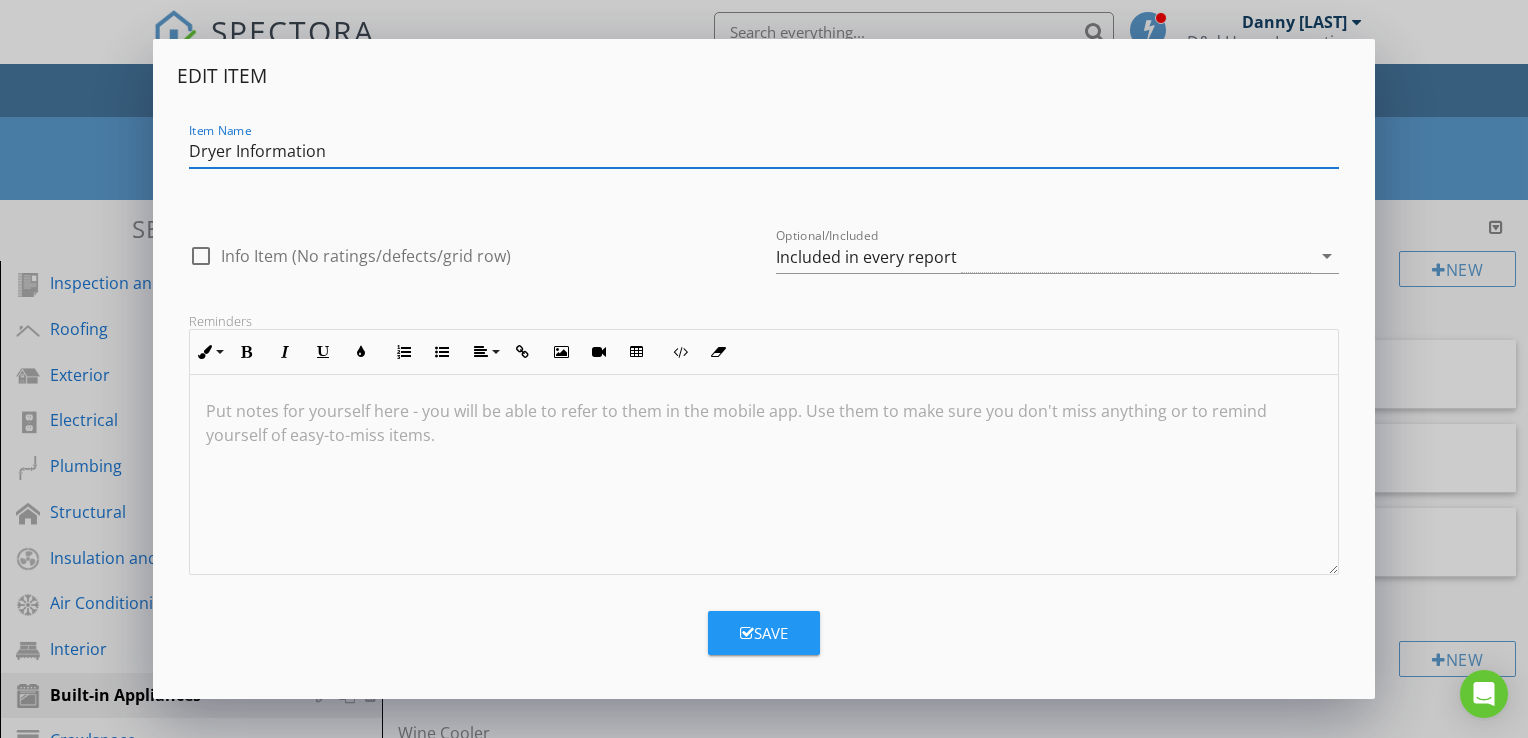 type on "Dryer Information" 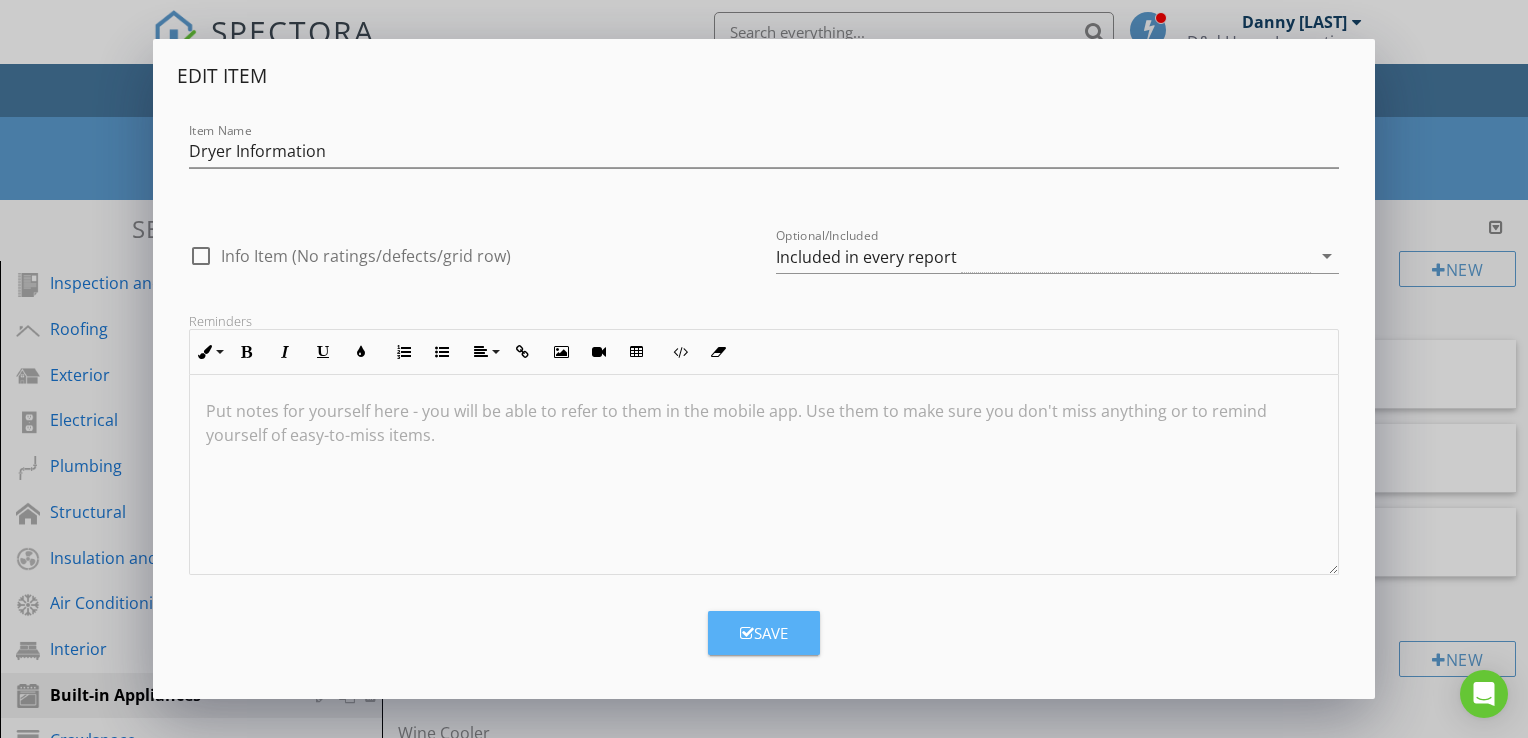 click on "Save" at bounding box center (764, 633) 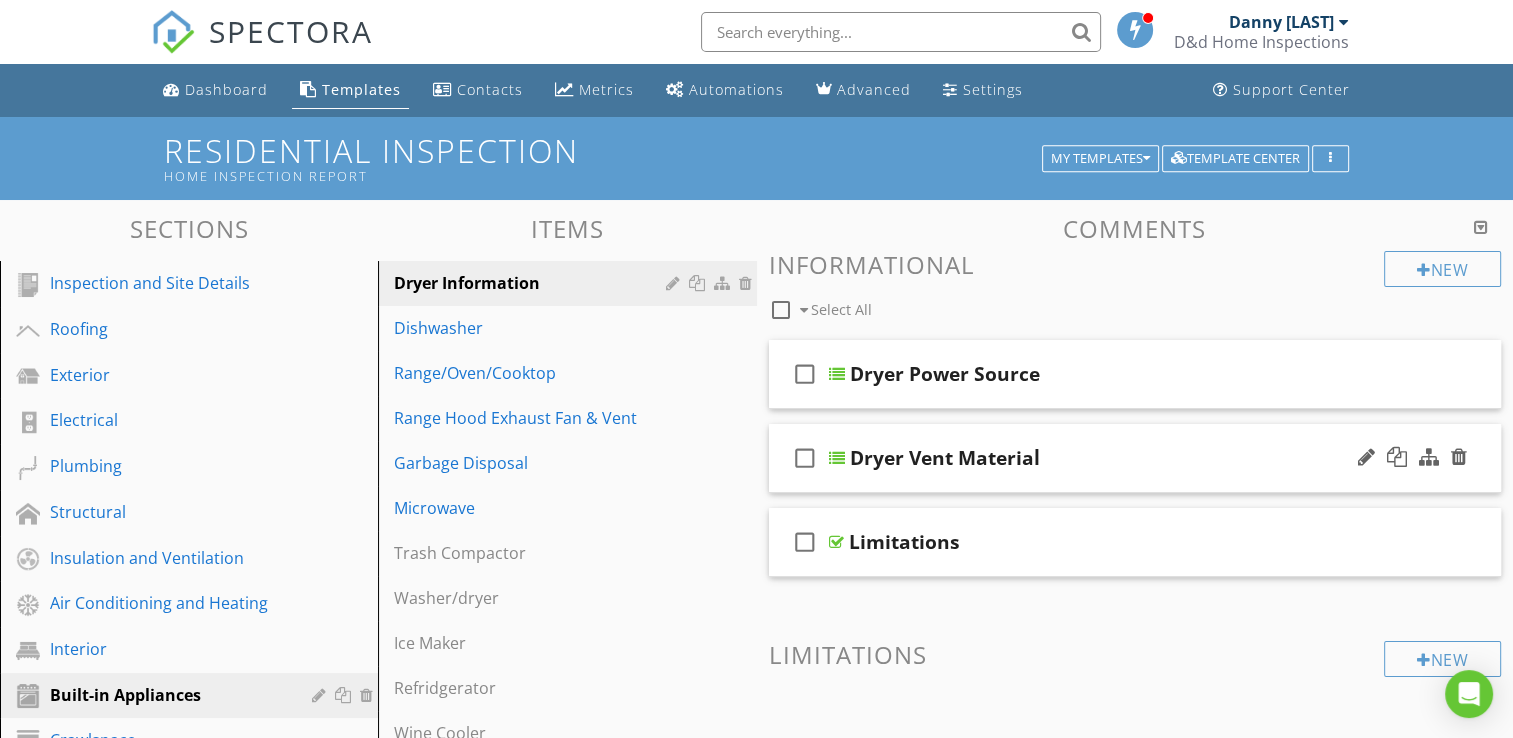 click at bounding box center (837, 458) 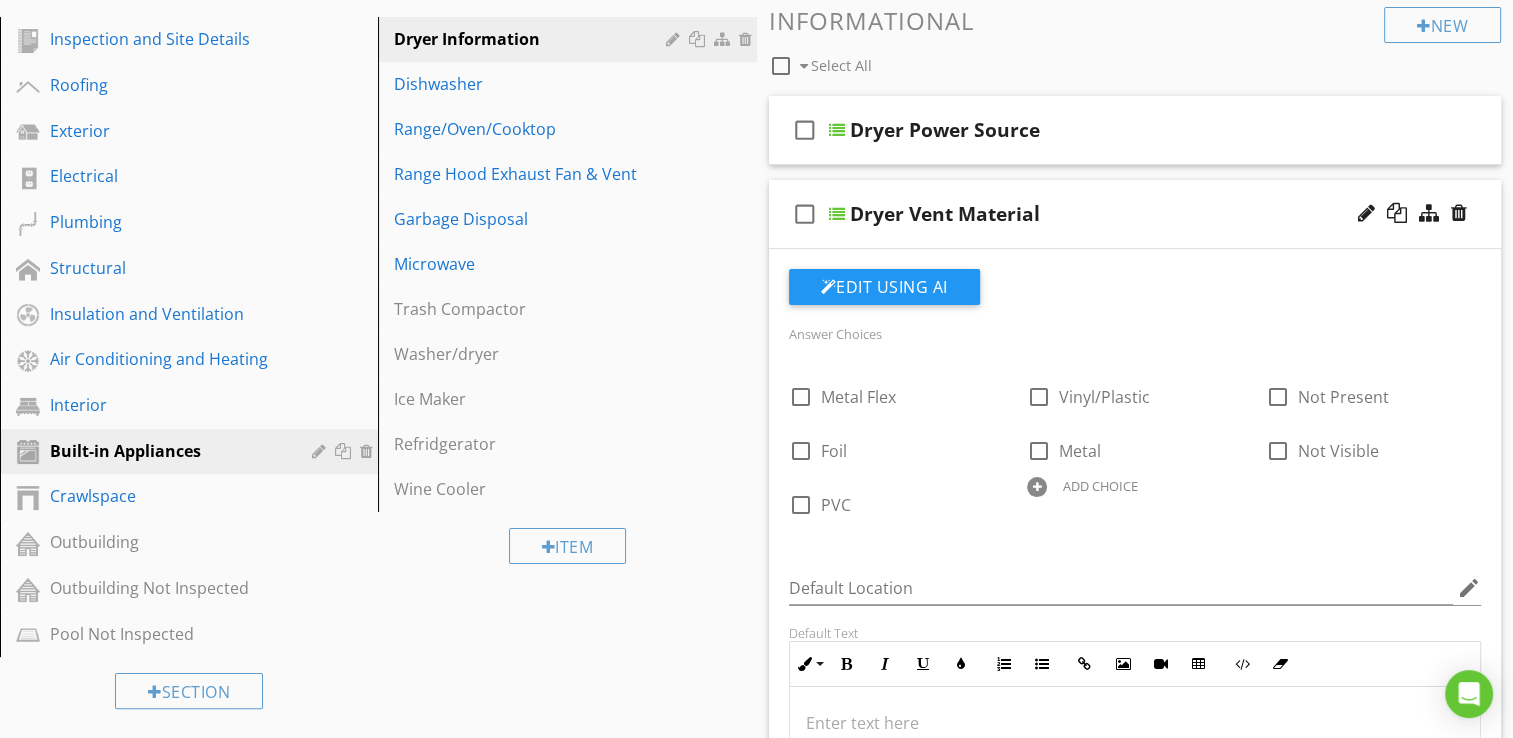 scroll, scrollTop: 276, scrollLeft: 0, axis: vertical 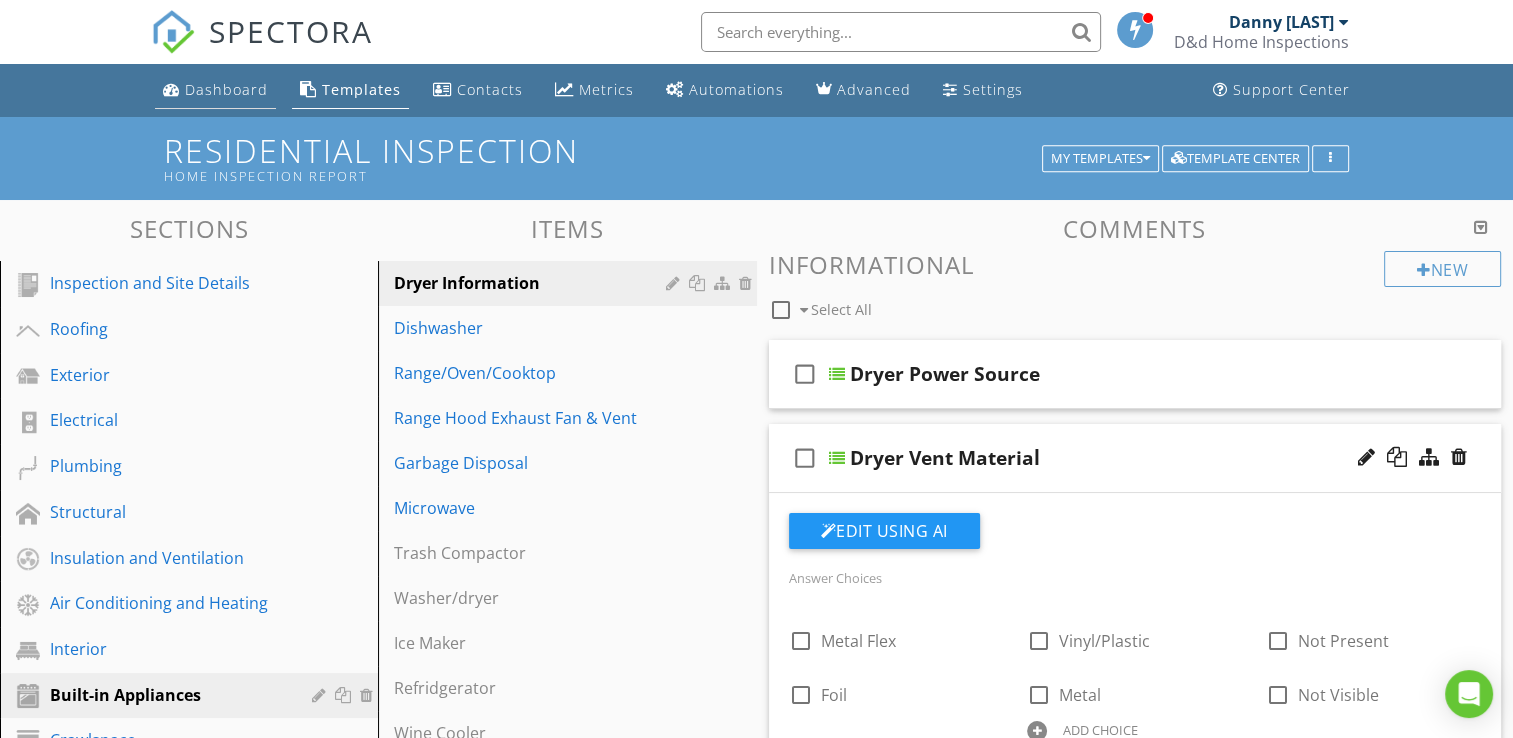 click on "Dashboard" at bounding box center [226, 89] 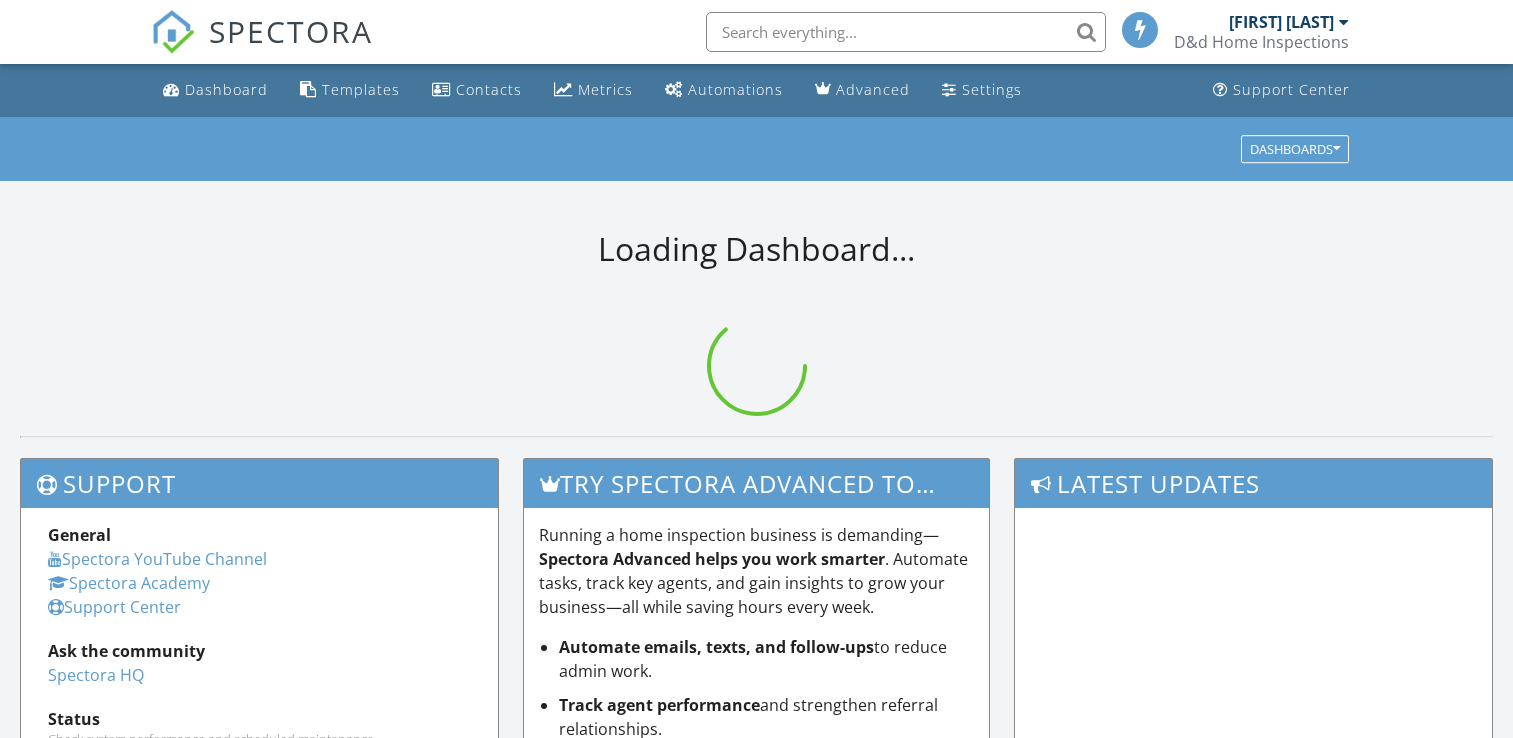 scroll, scrollTop: 0, scrollLeft: 0, axis: both 